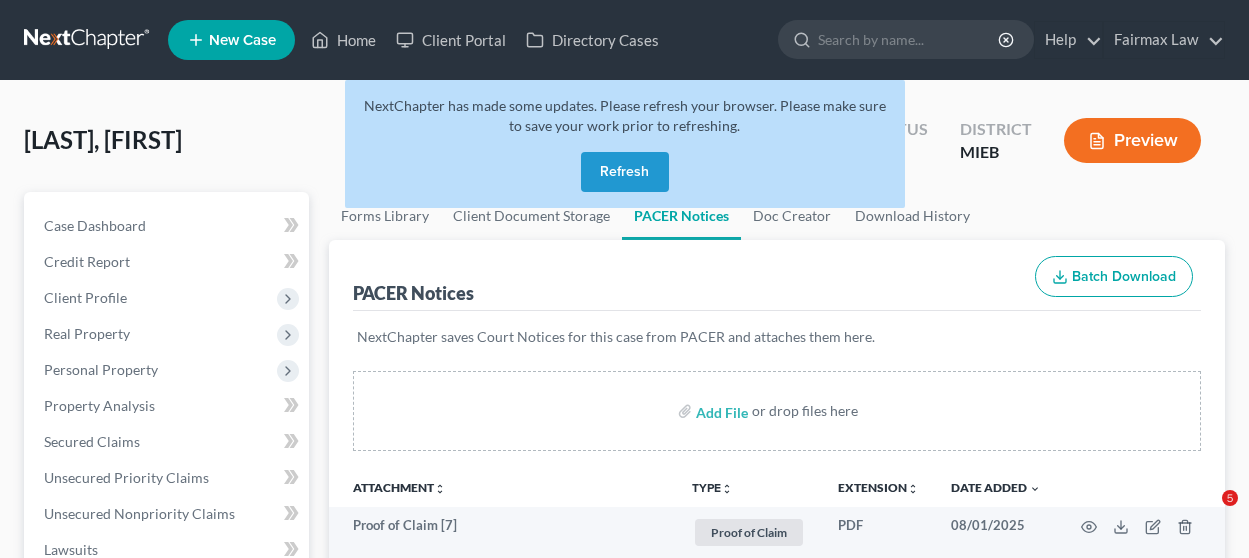 scroll, scrollTop: 0, scrollLeft: 0, axis: both 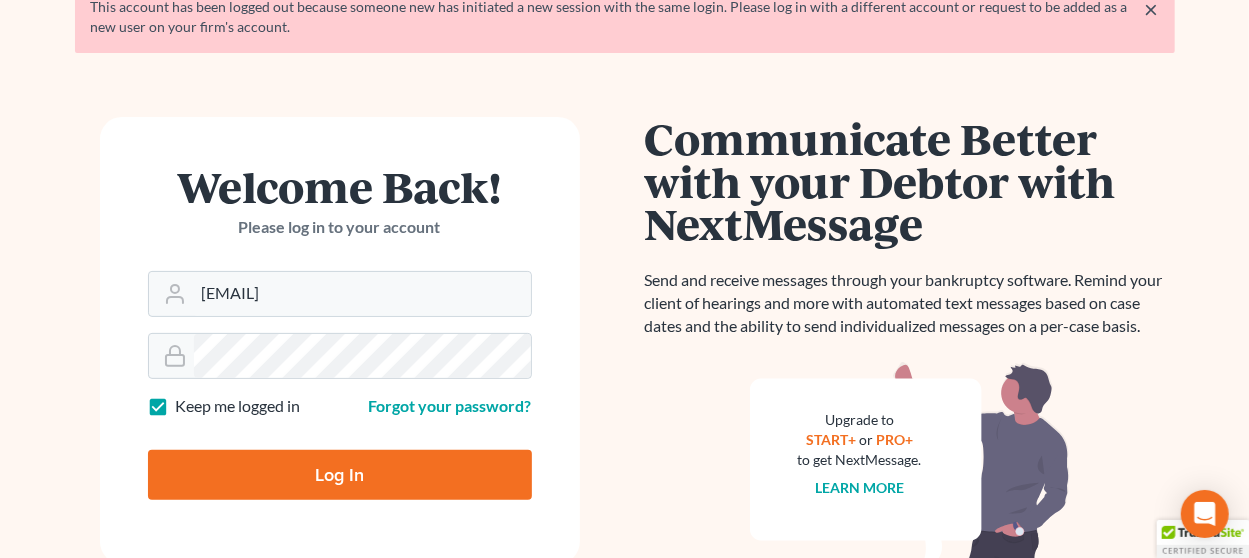 click on "Log In" at bounding box center [340, 475] 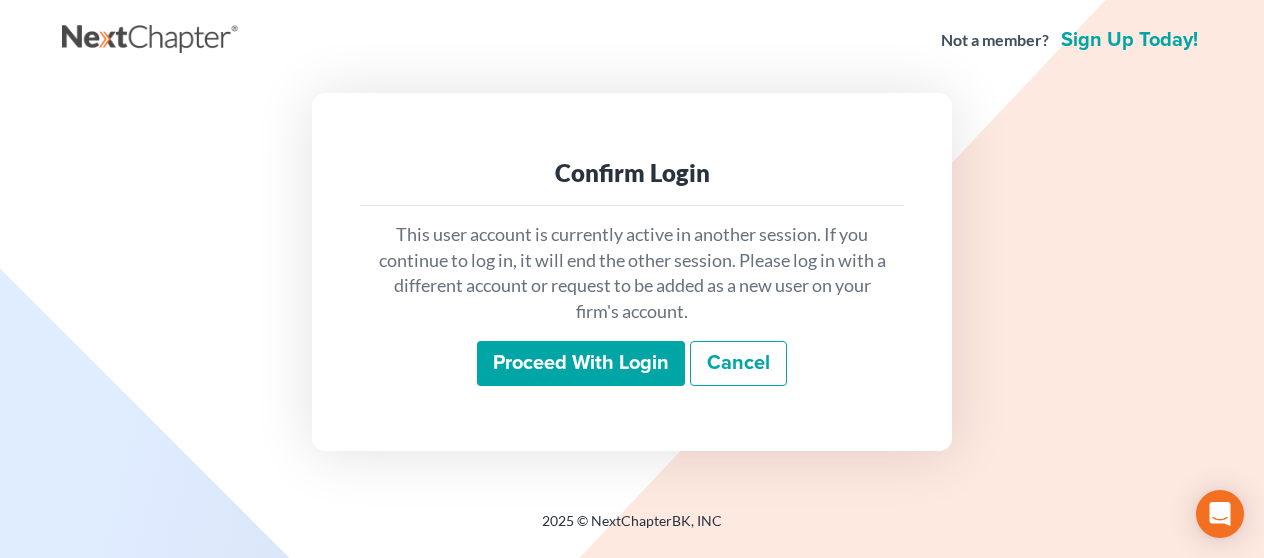 scroll, scrollTop: 0, scrollLeft: 0, axis: both 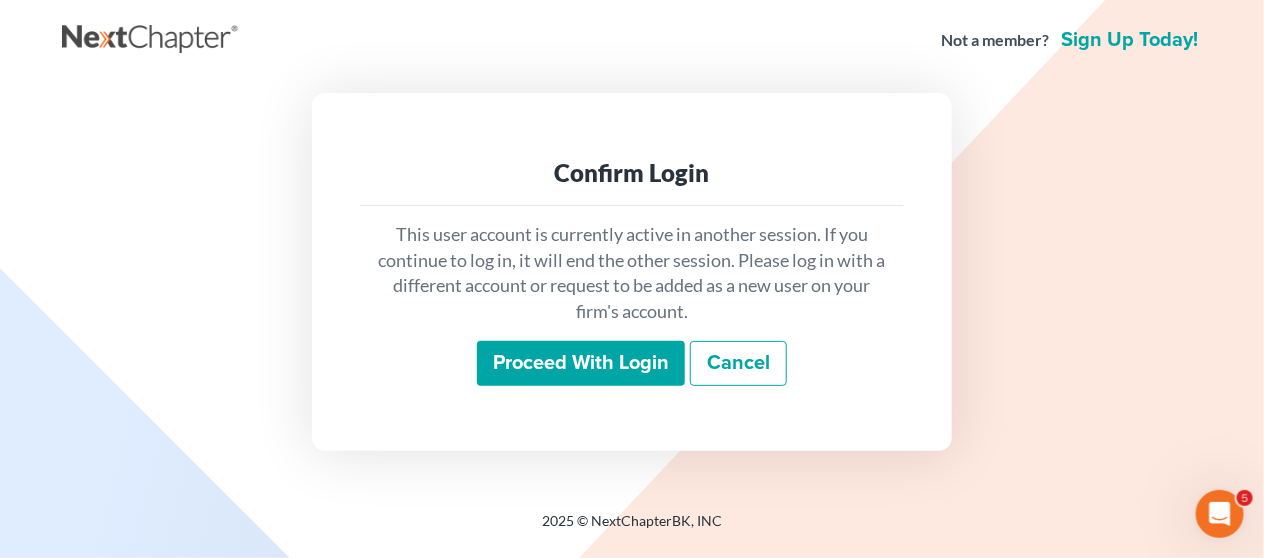 click on "Proceed with login" at bounding box center (581, 364) 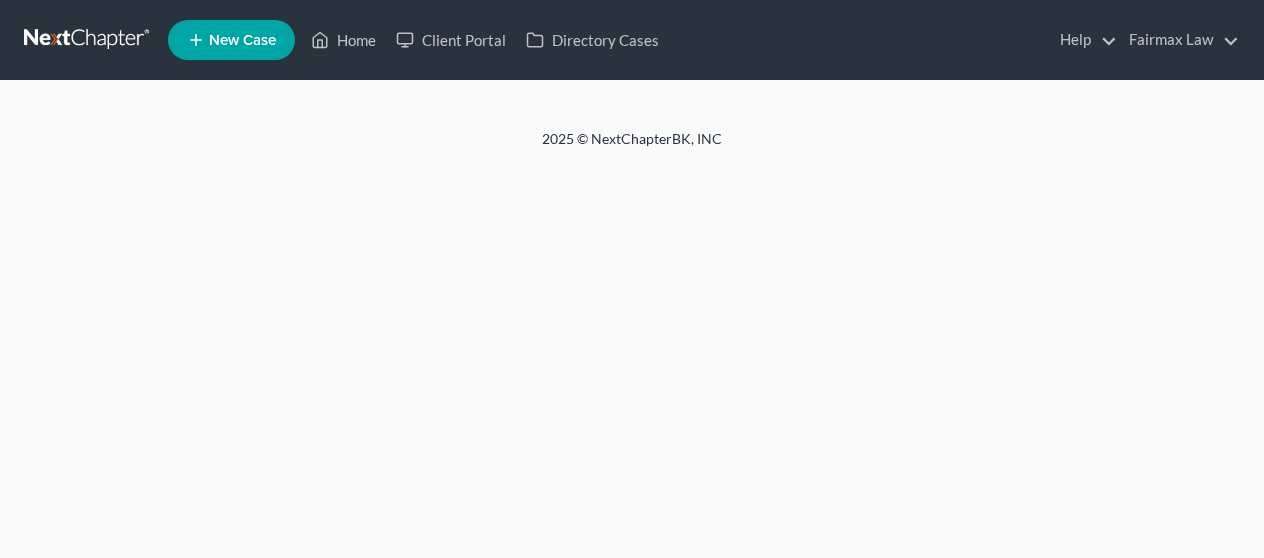 scroll, scrollTop: 0, scrollLeft: 0, axis: both 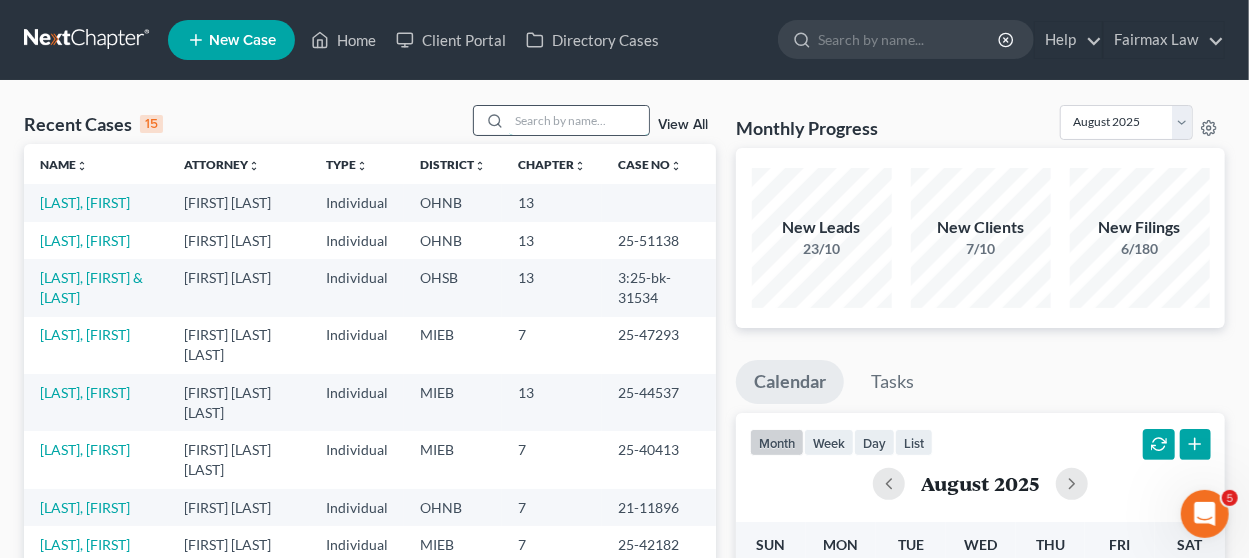 click at bounding box center [579, 120] 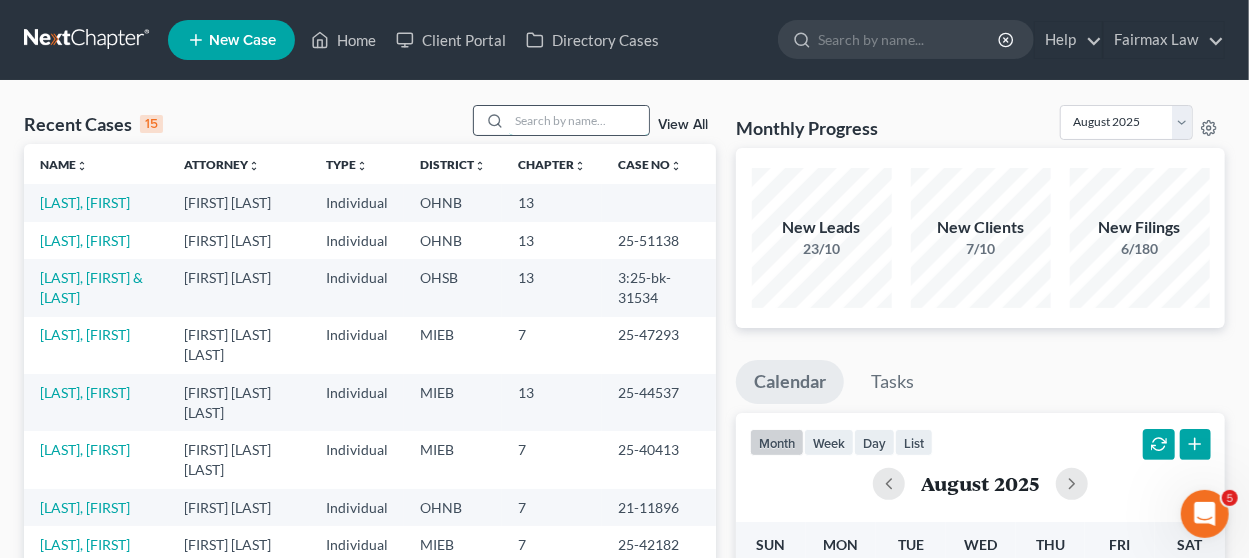 click at bounding box center [579, 120] 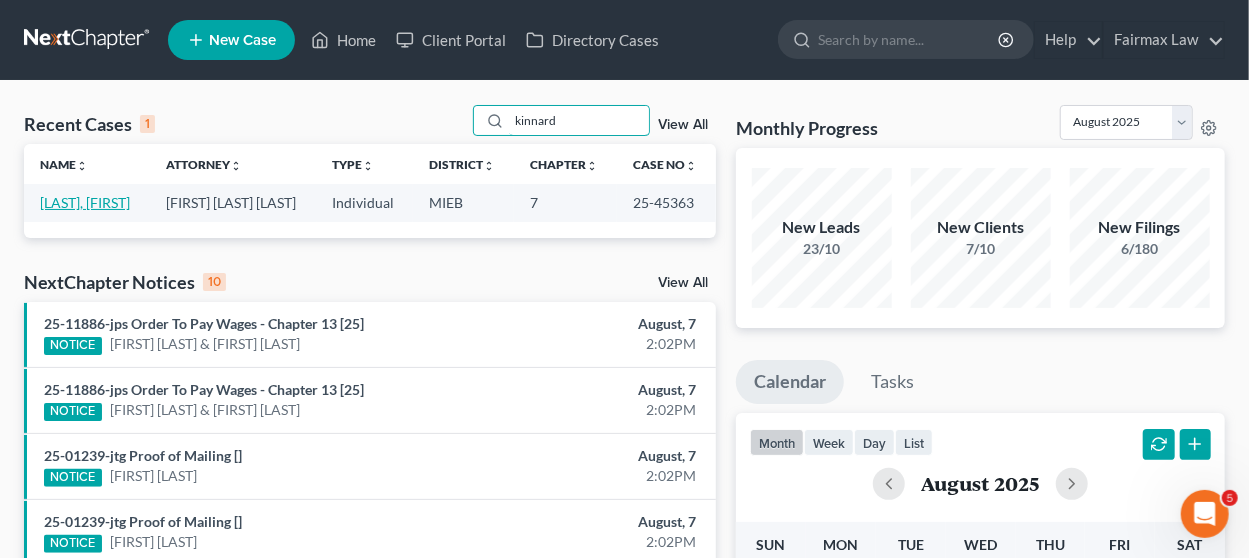 type on "kinnard" 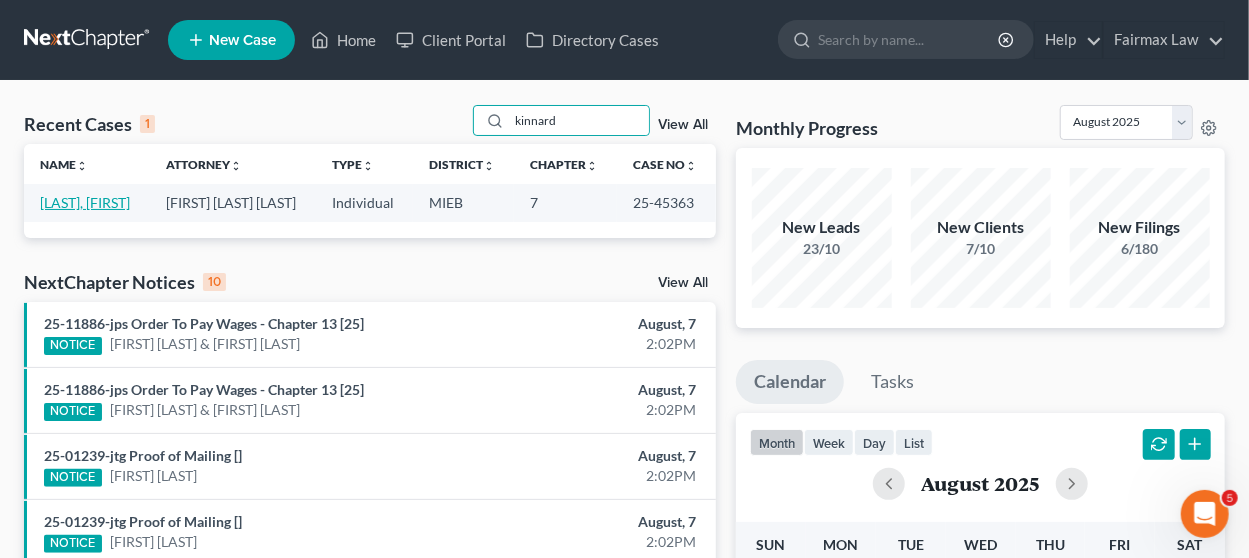 click on "[LAST], [FIRST]" at bounding box center [85, 202] 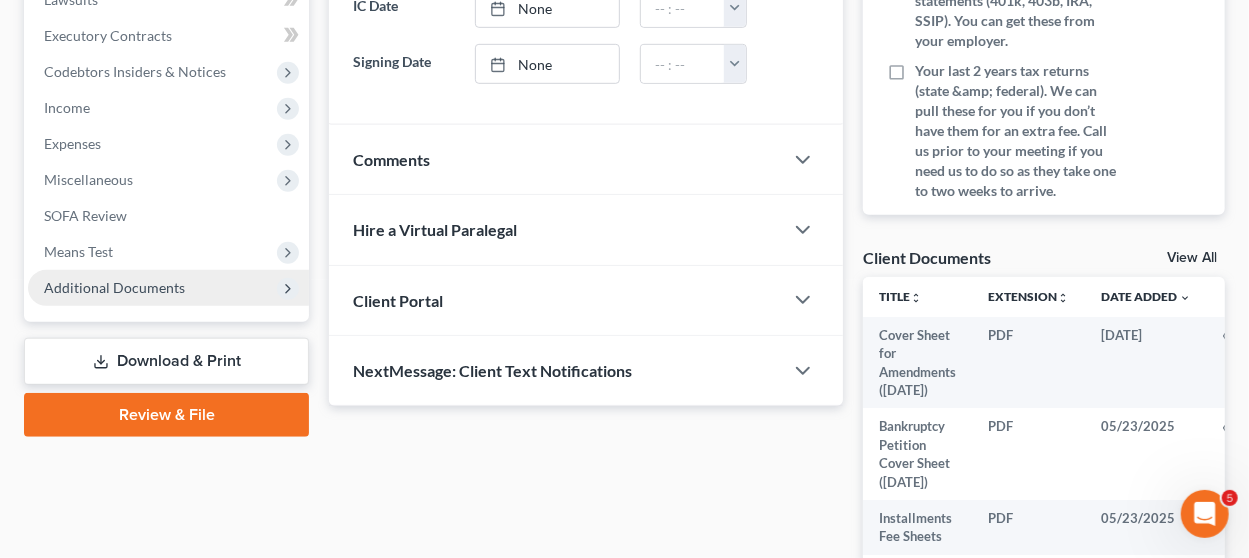 scroll, scrollTop: 553, scrollLeft: 0, axis: vertical 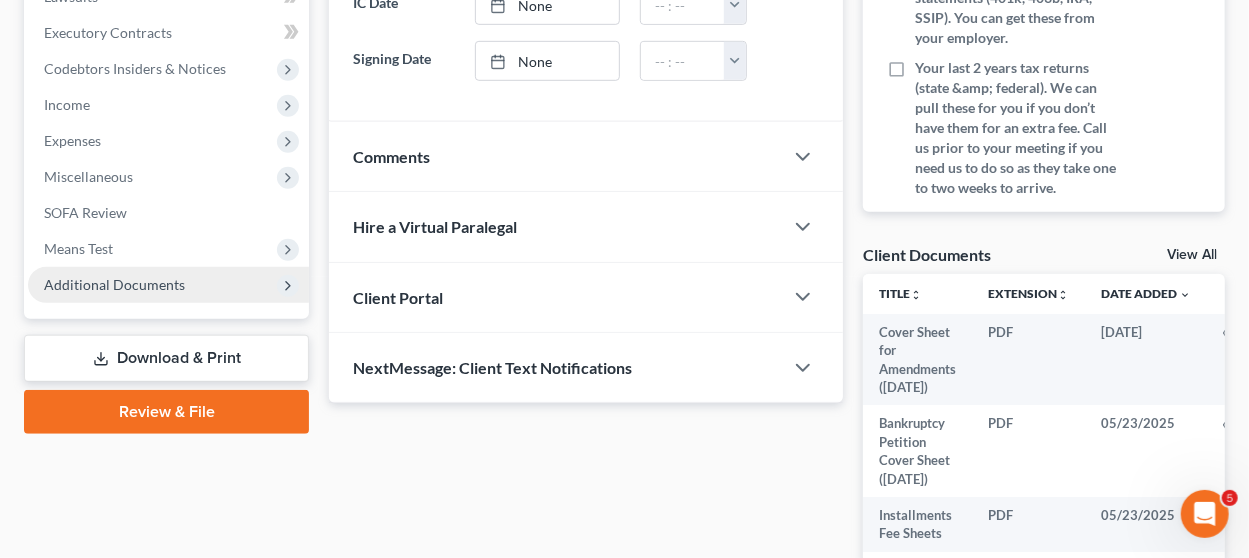 click on "Additional Documents" at bounding box center (168, 285) 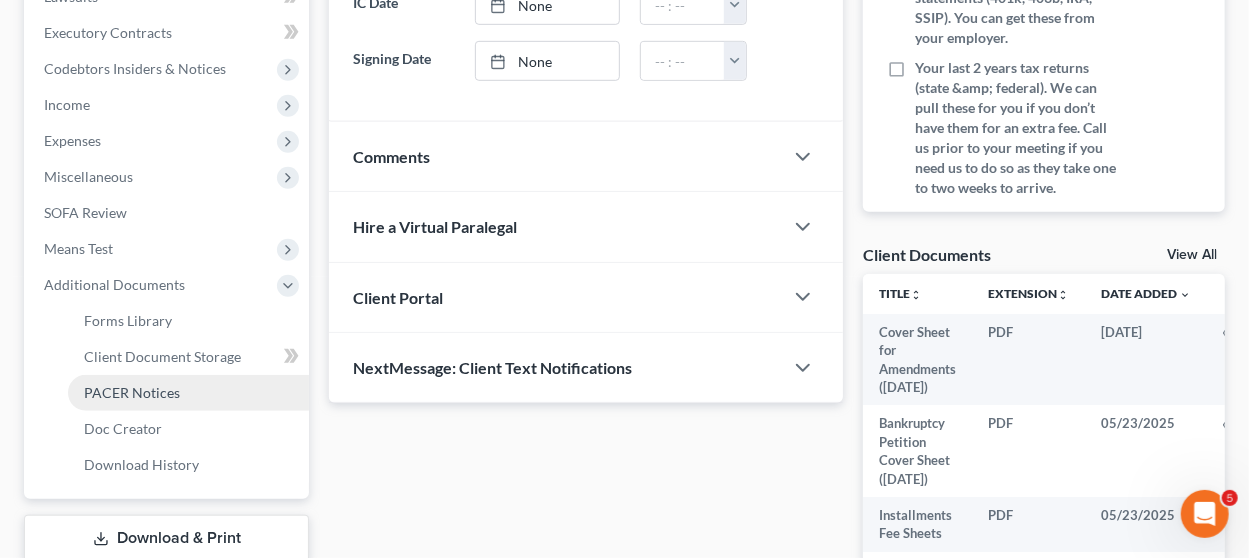 click on "PACER Notices" at bounding box center (188, 393) 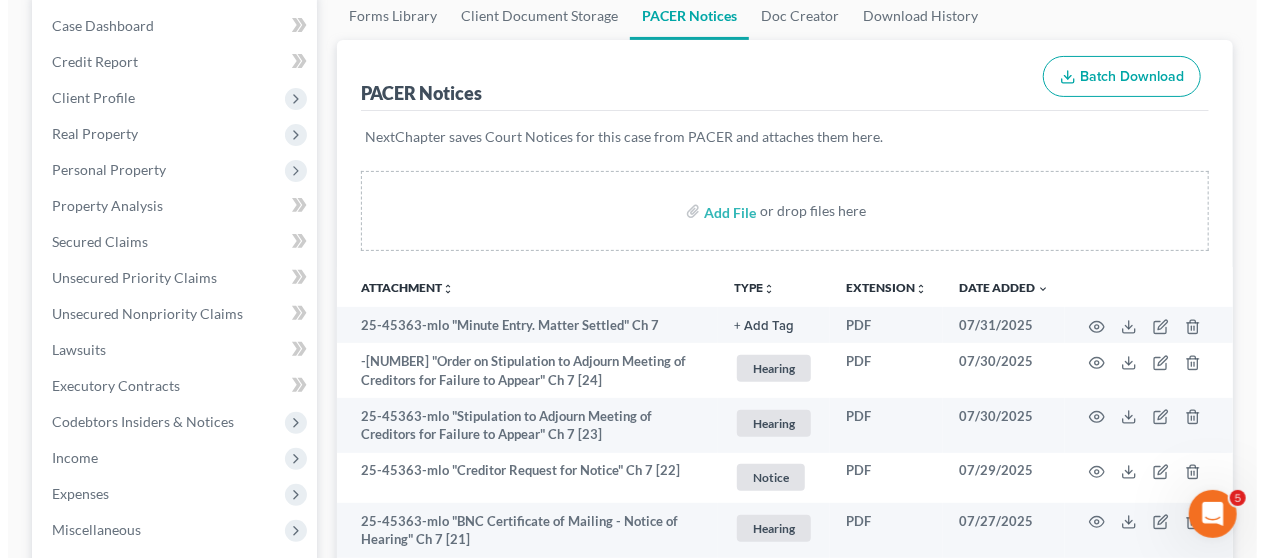 scroll, scrollTop: 300, scrollLeft: 0, axis: vertical 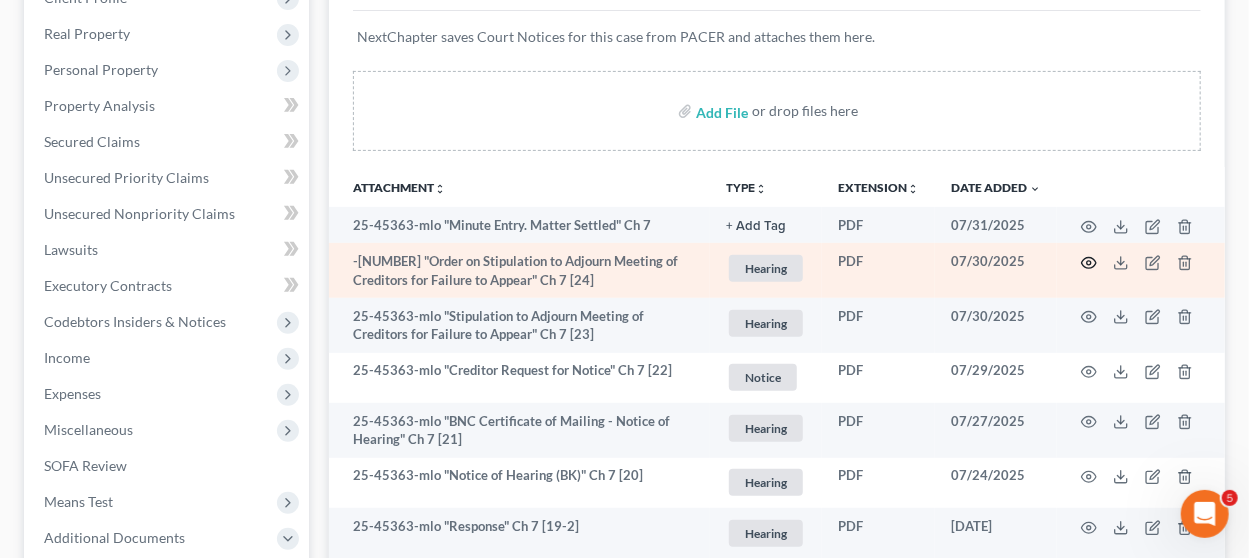 click 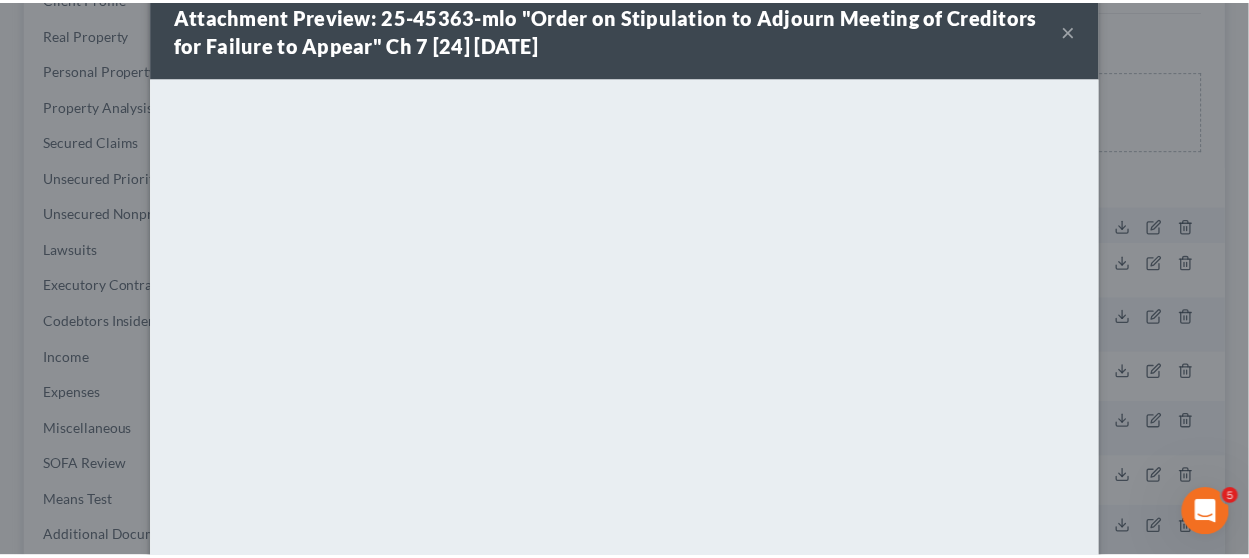 scroll, scrollTop: 0, scrollLeft: 0, axis: both 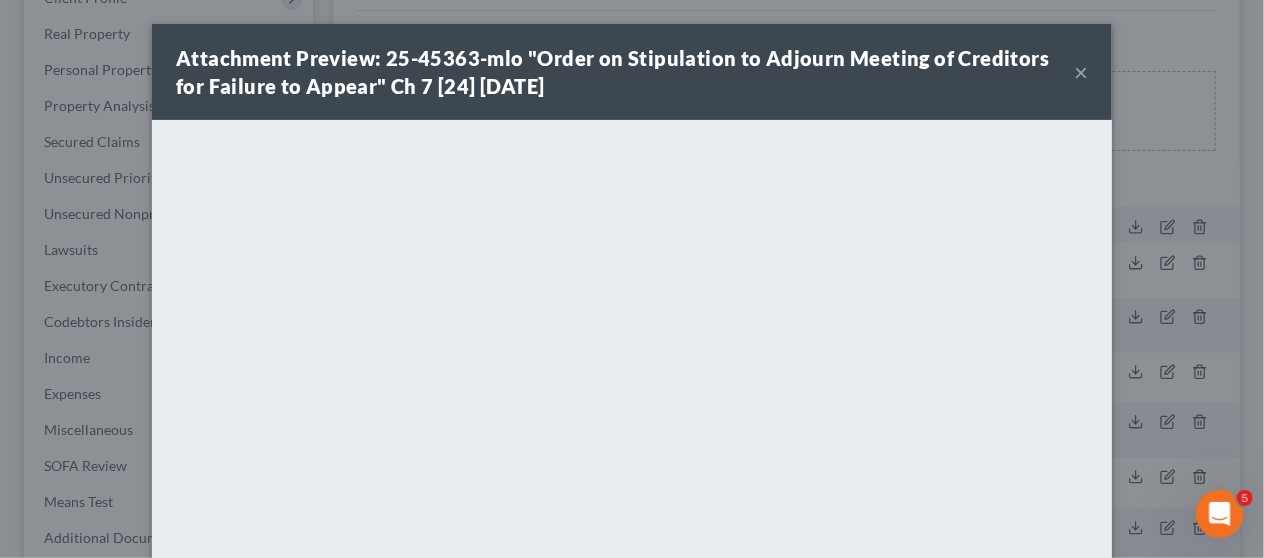 click on "×" at bounding box center [1081, 72] 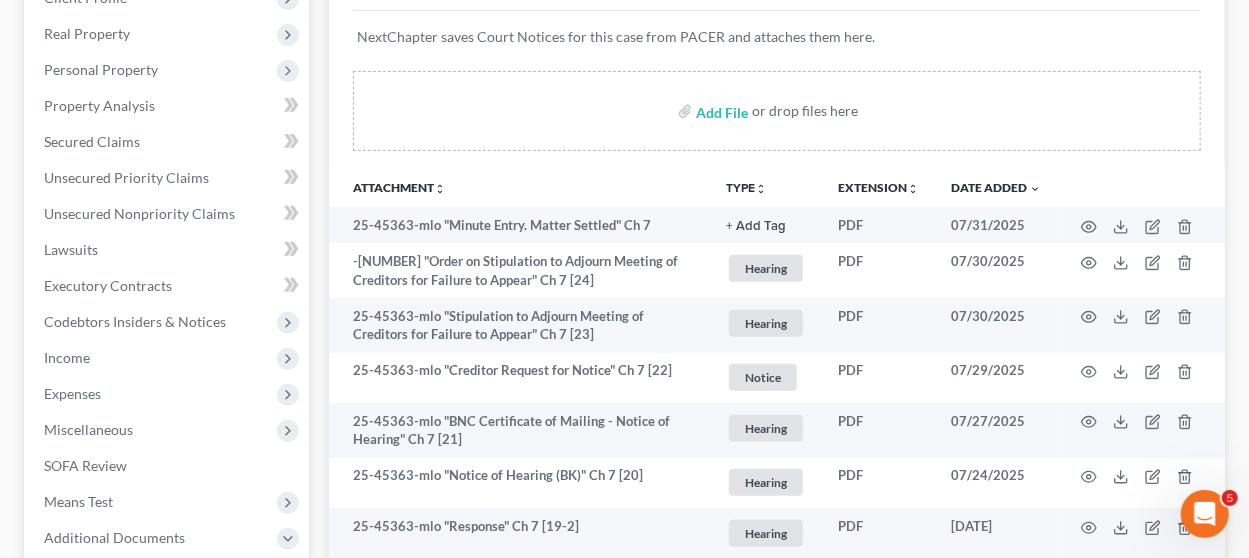 scroll, scrollTop: 0, scrollLeft: 0, axis: both 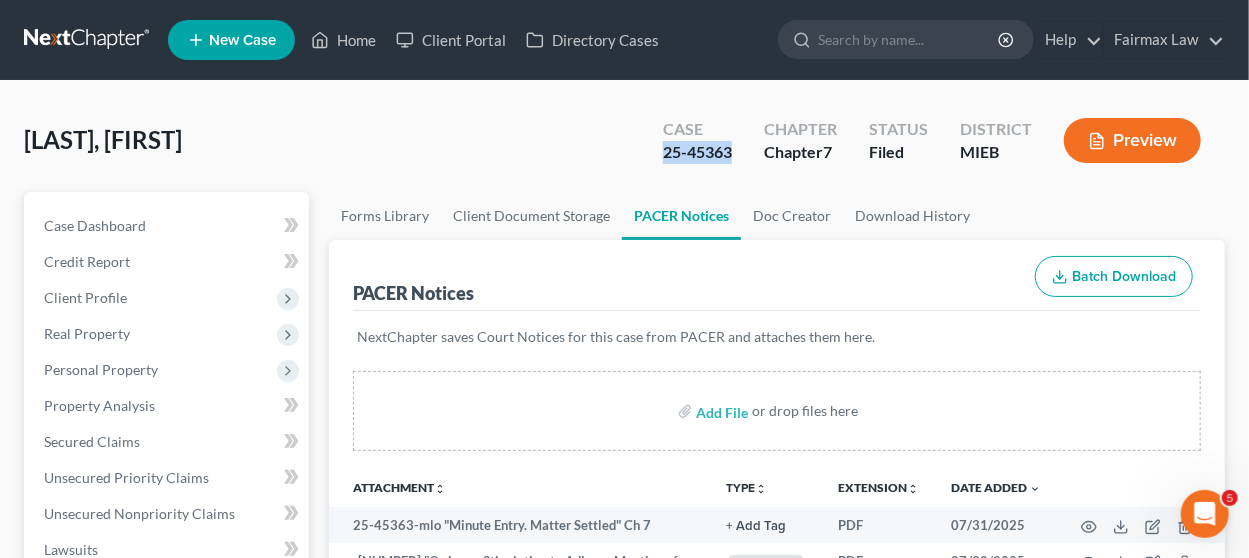 drag, startPoint x: 665, startPoint y: 157, endPoint x: 742, endPoint y: 149, distance: 77.41447 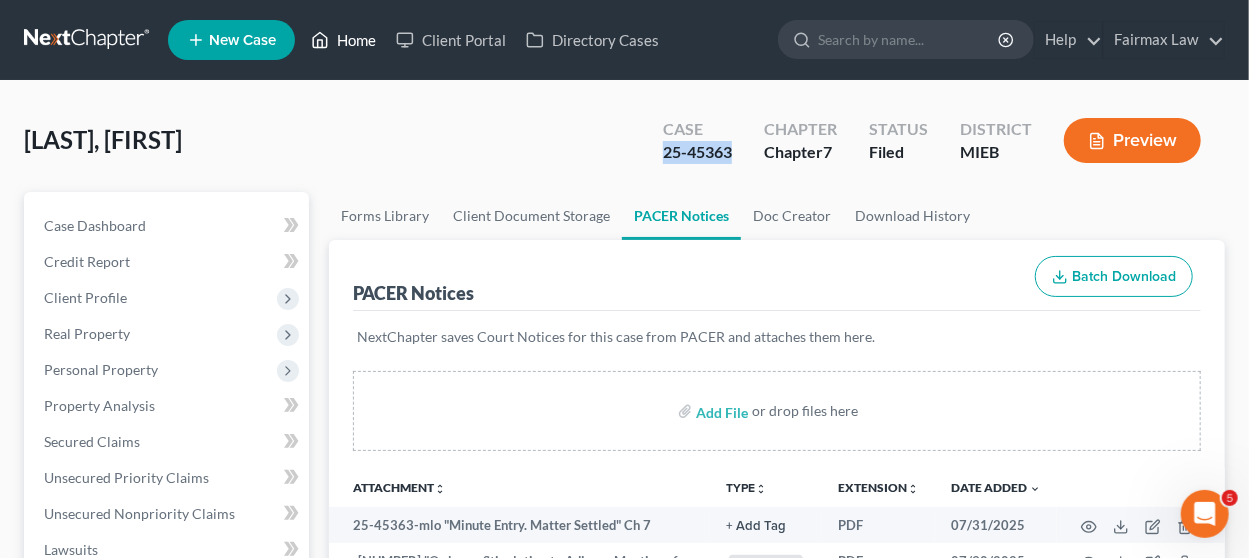click on "Home" at bounding box center (343, 40) 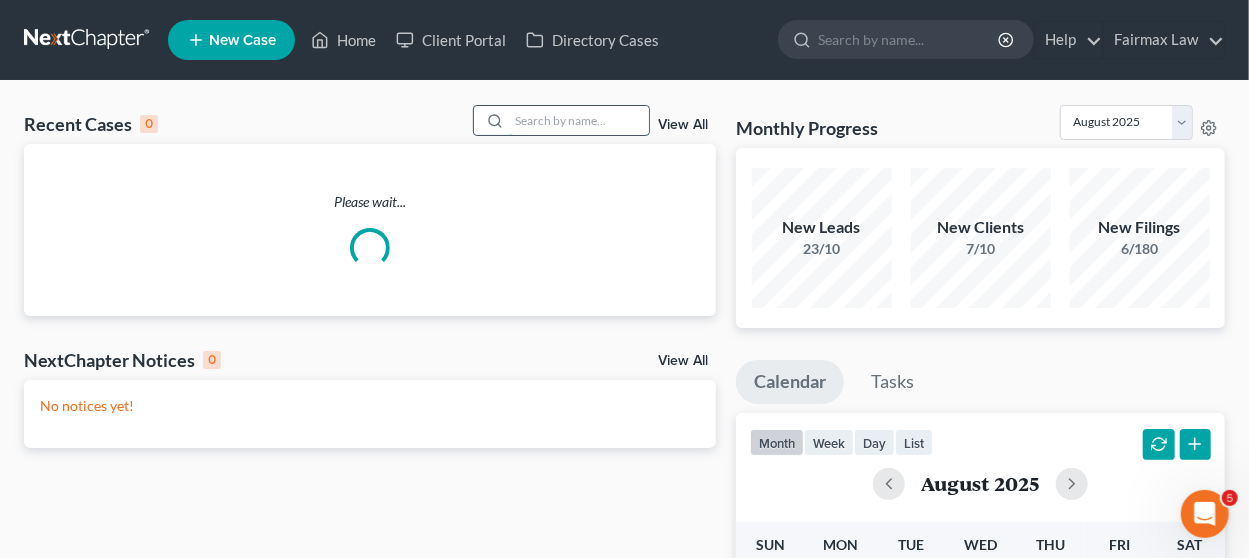 click at bounding box center [579, 120] 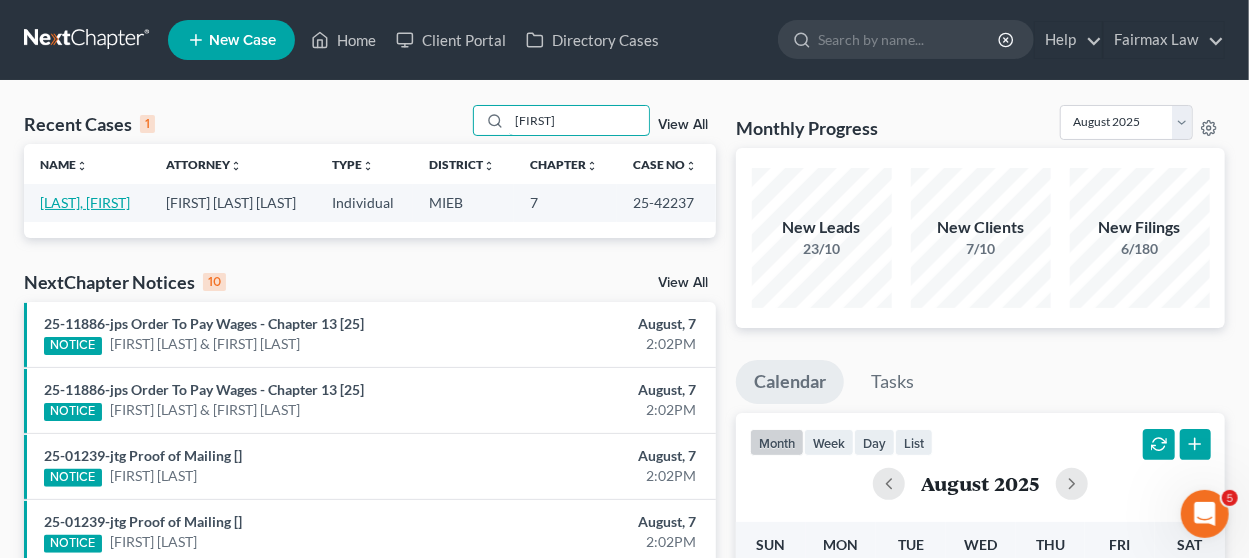 type on "doniqua" 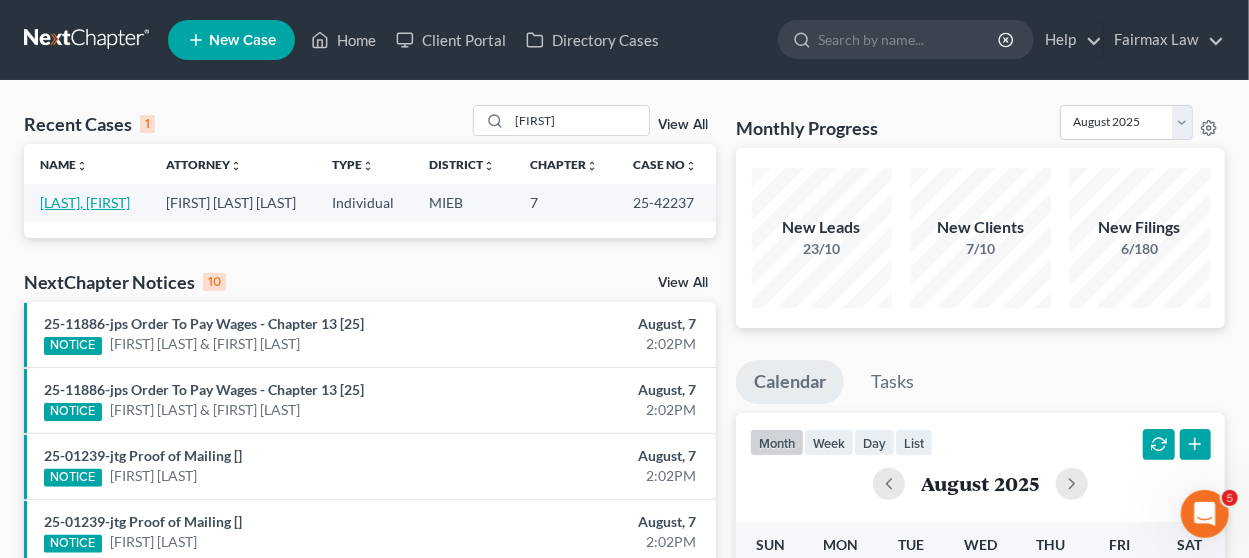 click on "[LAST], [FIRST]" at bounding box center (85, 202) 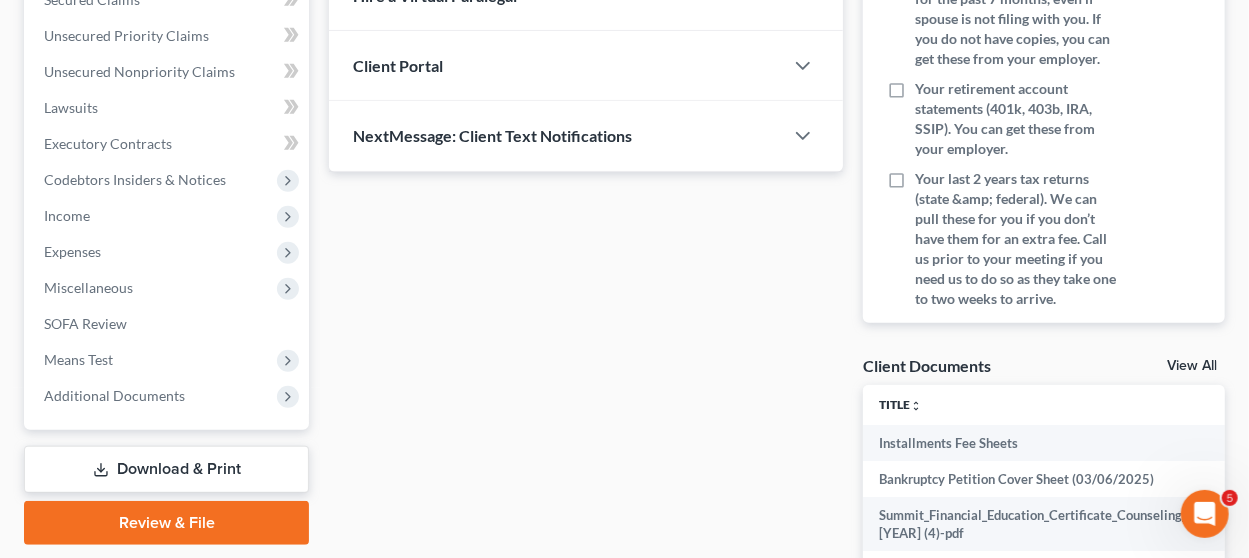 scroll, scrollTop: 574, scrollLeft: 0, axis: vertical 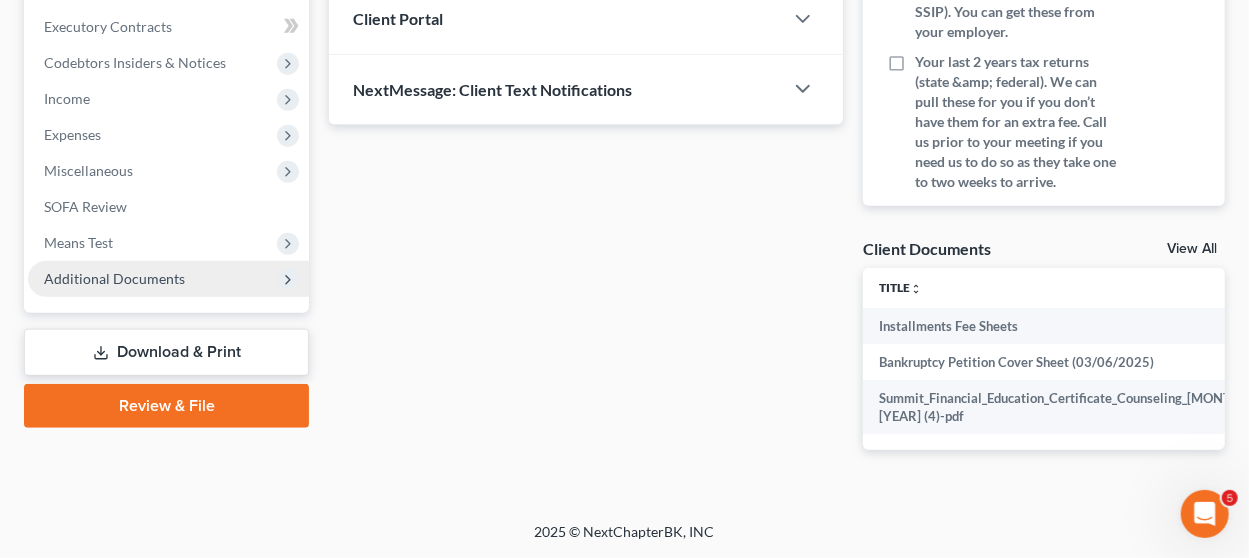 click on "Additional Documents" at bounding box center (168, 279) 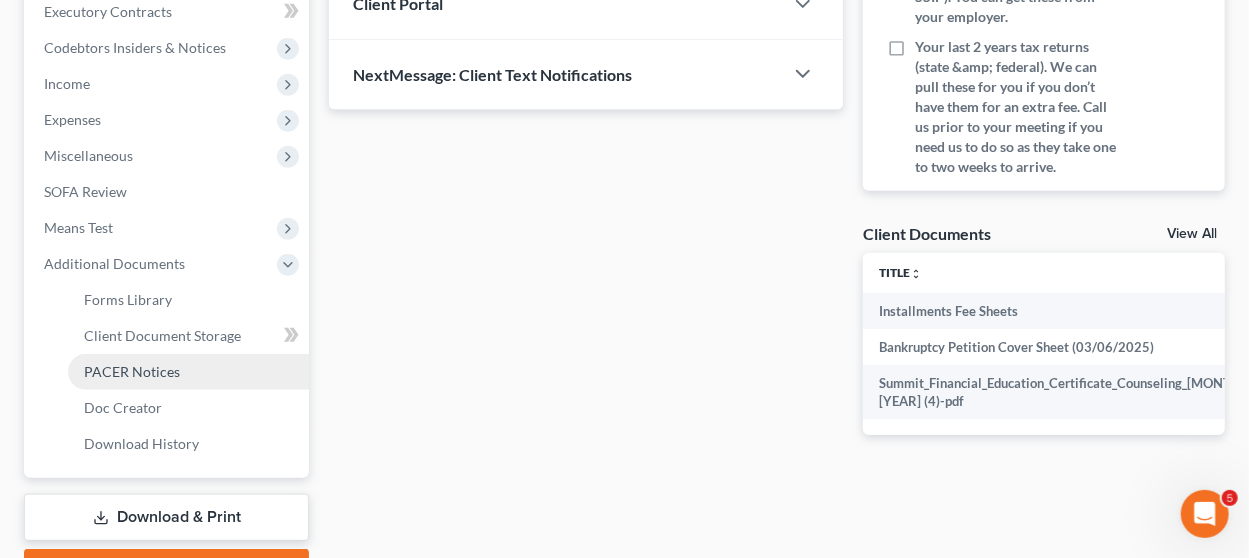 click on "PACER Notices" at bounding box center (132, 371) 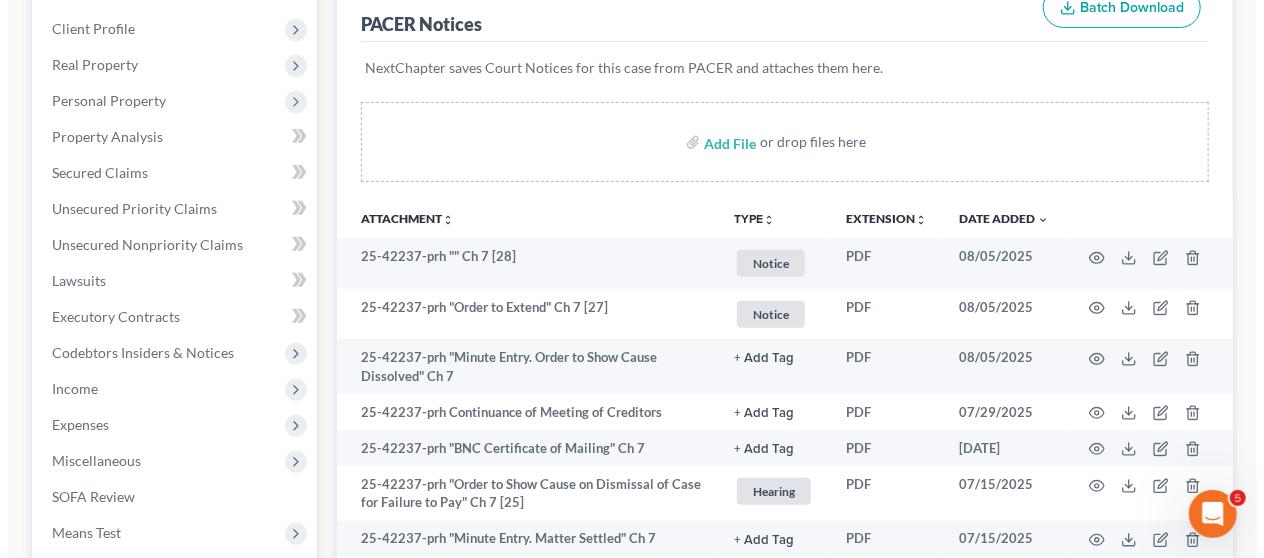 scroll, scrollTop: 300, scrollLeft: 0, axis: vertical 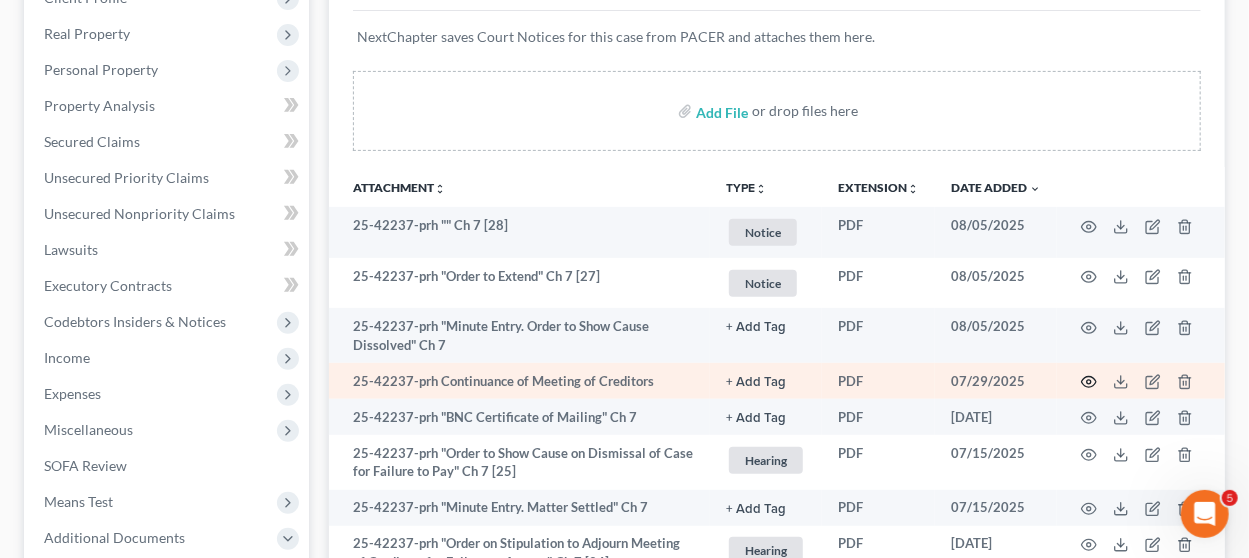 click 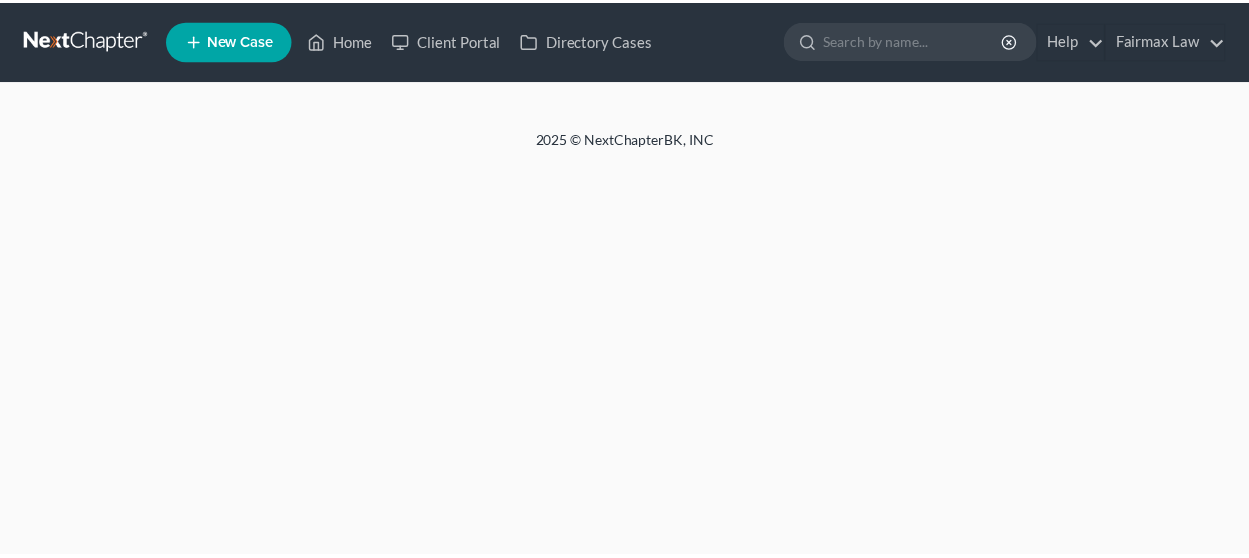 scroll, scrollTop: 0, scrollLeft: 0, axis: both 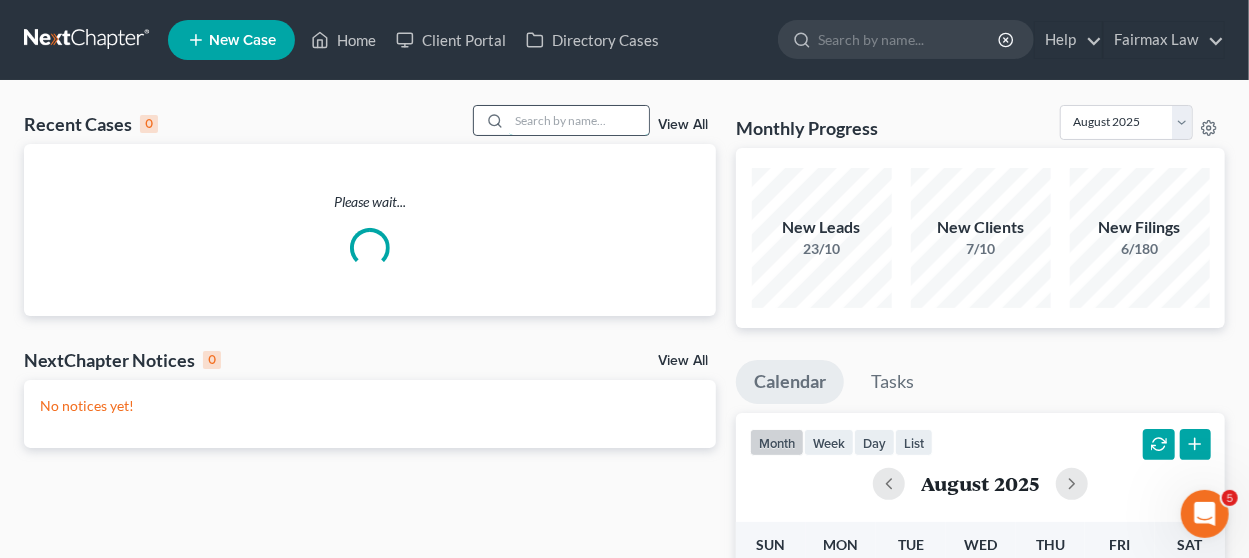 click at bounding box center [579, 120] 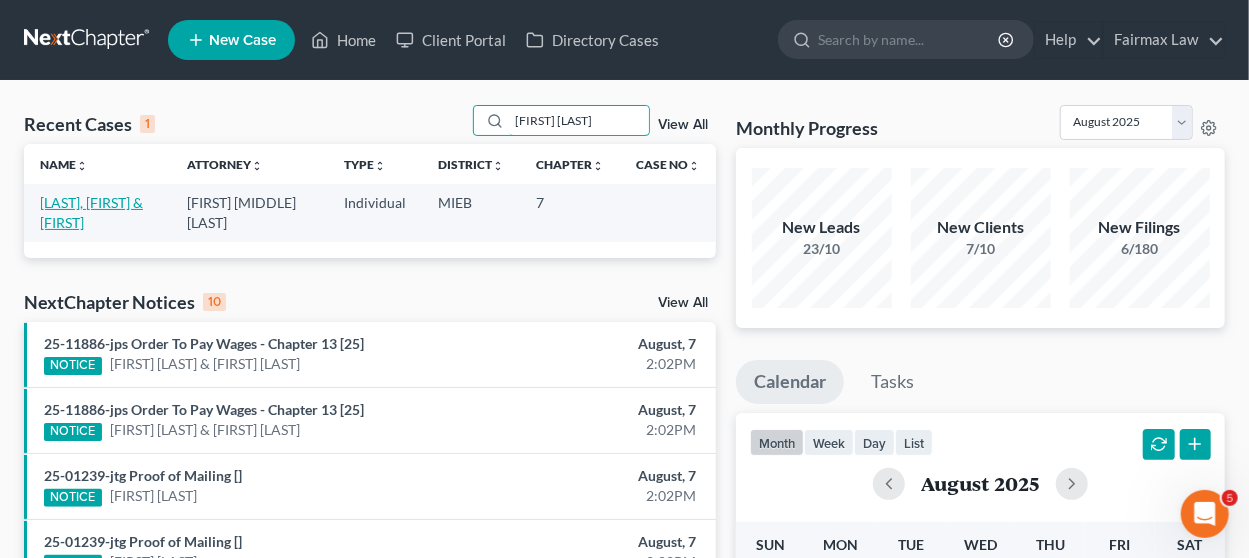 type on "[FIRST] [LAST]" 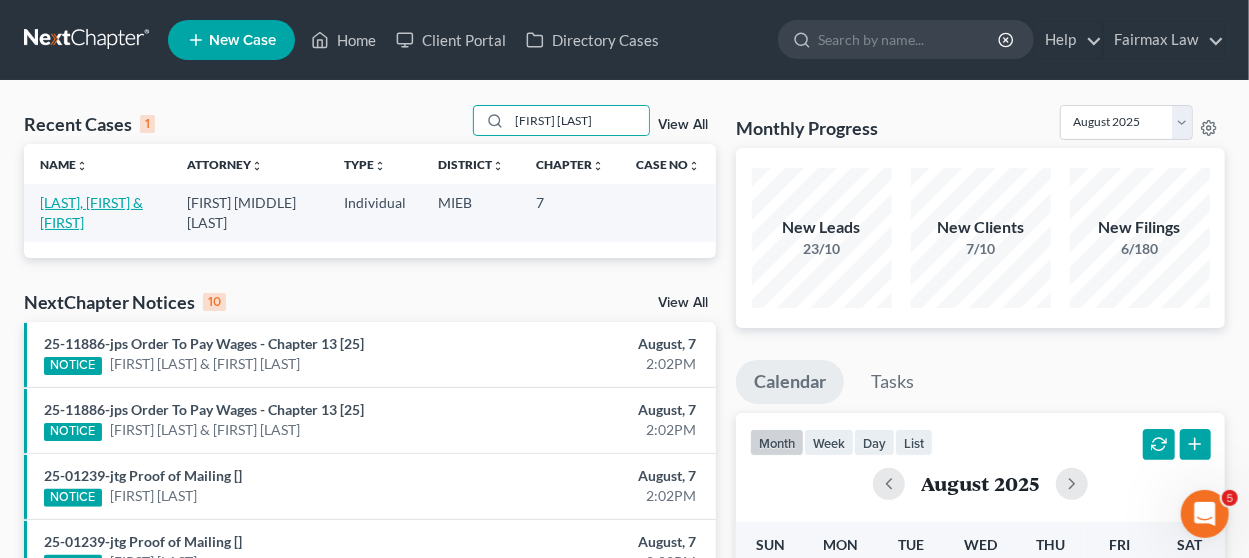 click on "[LAST], [FIRST] & [FIRST]" at bounding box center (91, 212) 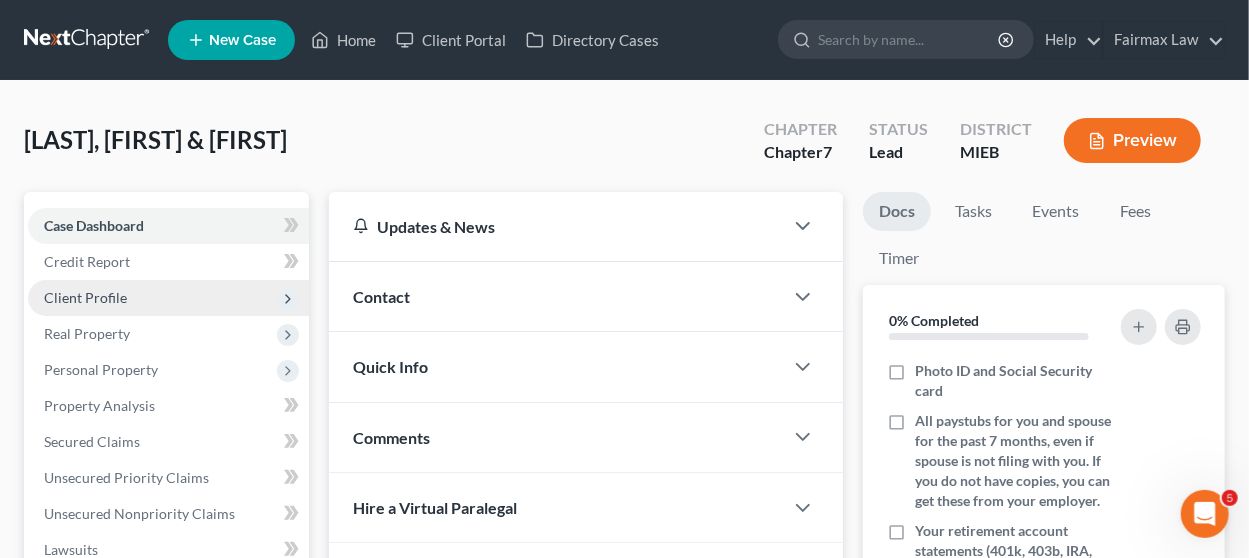 click on "Client Profile" at bounding box center (168, 298) 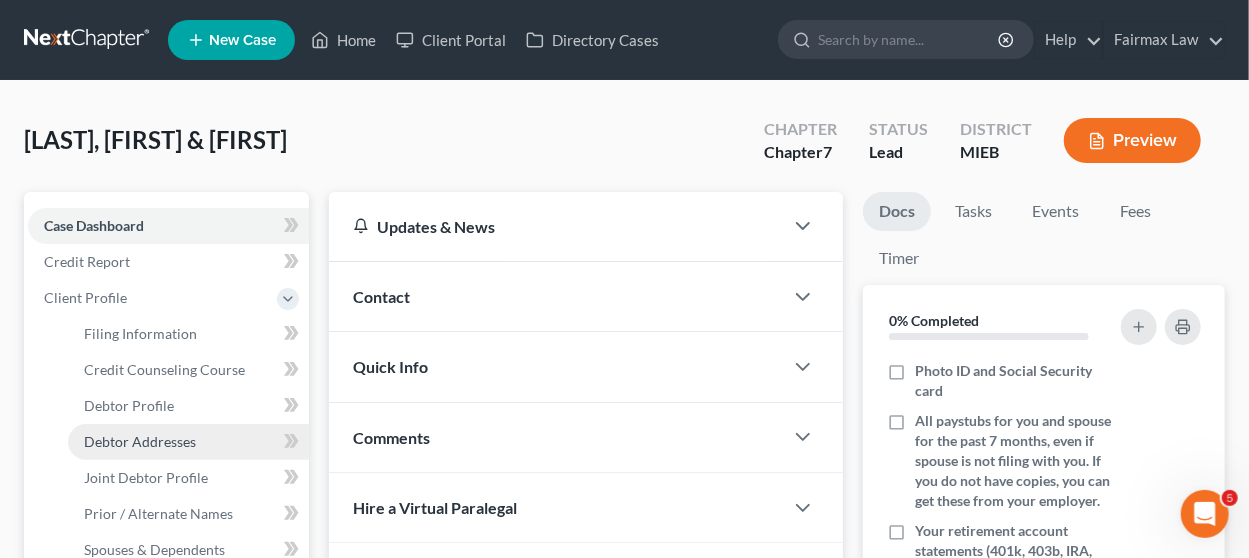 click on "Debtor Addresses" at bounding box center (140, 441) 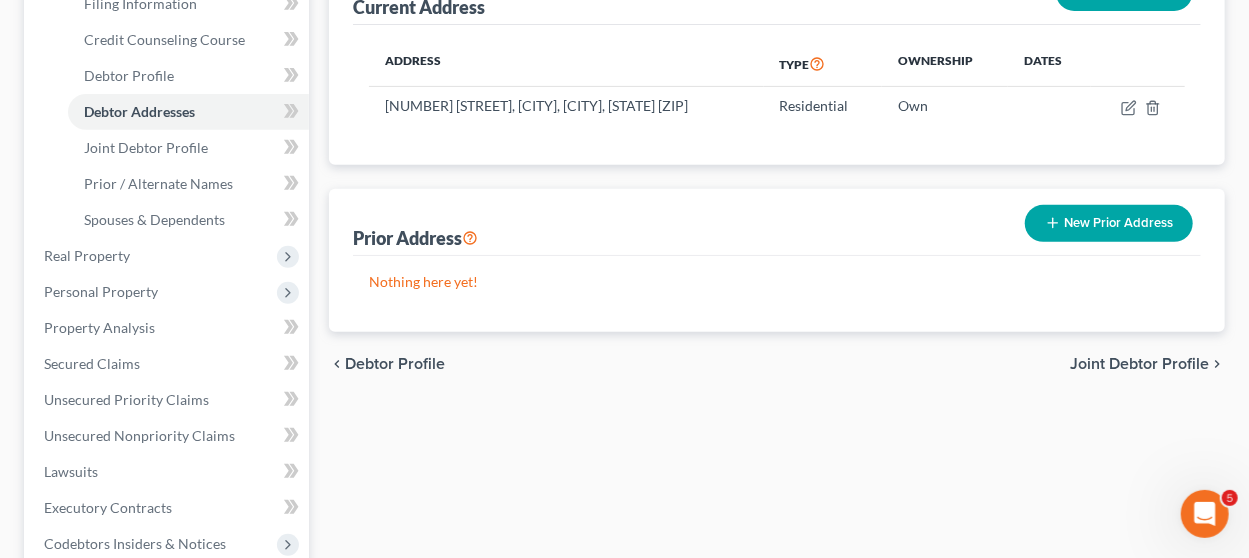 scroll, scrollTop: 300, scrollLeft: 0, axis: vertical 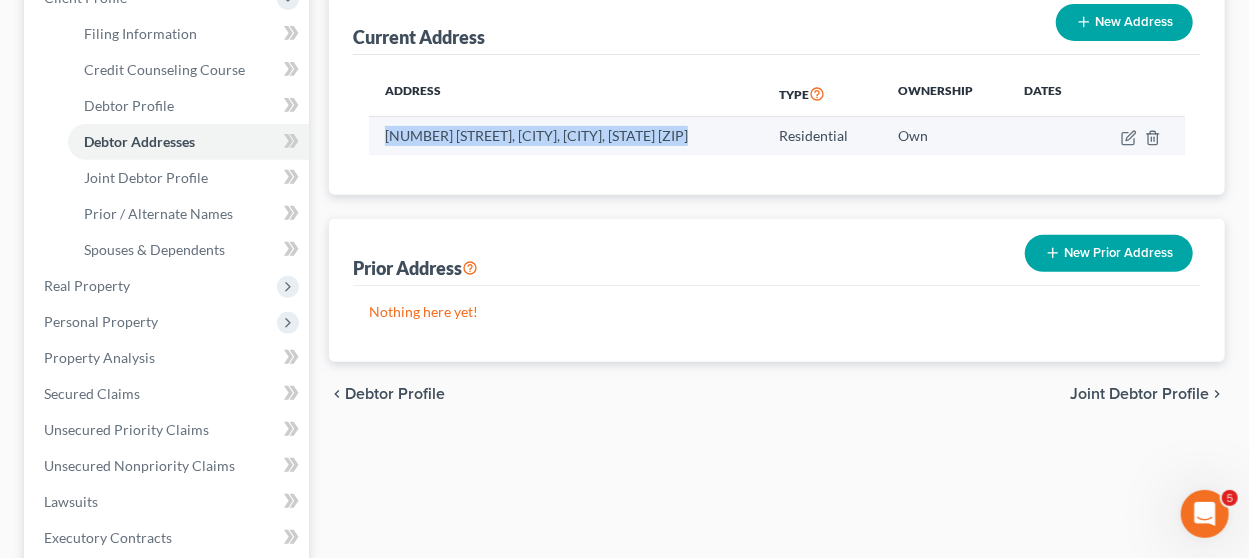 drag, startPoint x: 385, startPoint y: 134, endPoint x: 698, endPoint y: 146, distance: 313.22995 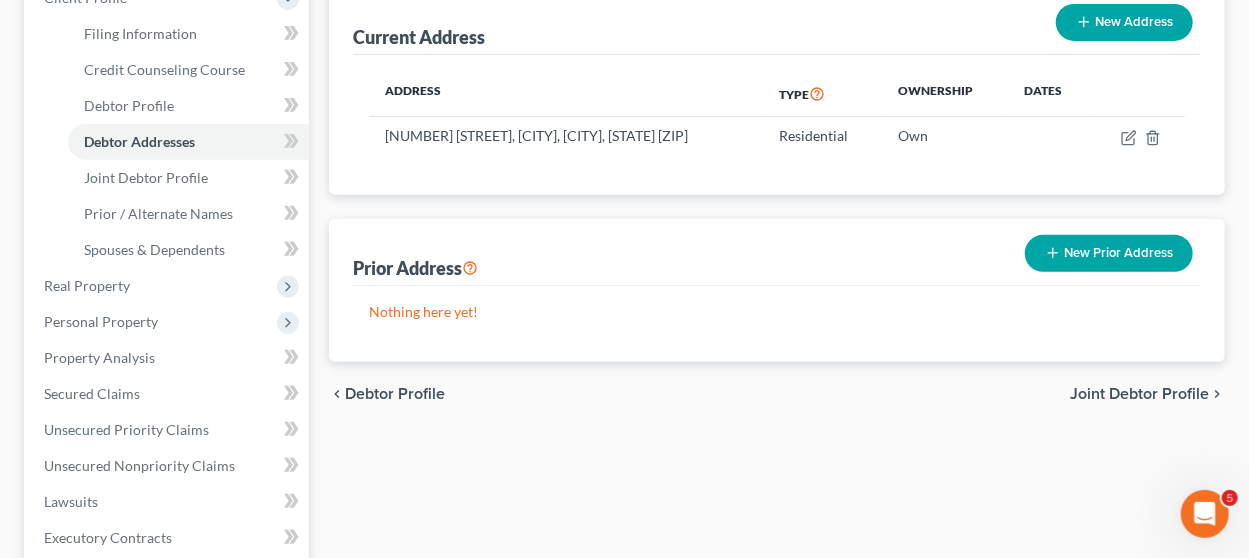 click on "Address Type Ownership Dates [NUMBER] [STREET], [CITY], [CITY], [STATE] [POSTAL_CODE] Residential Own" at bounding box center [777, 125] 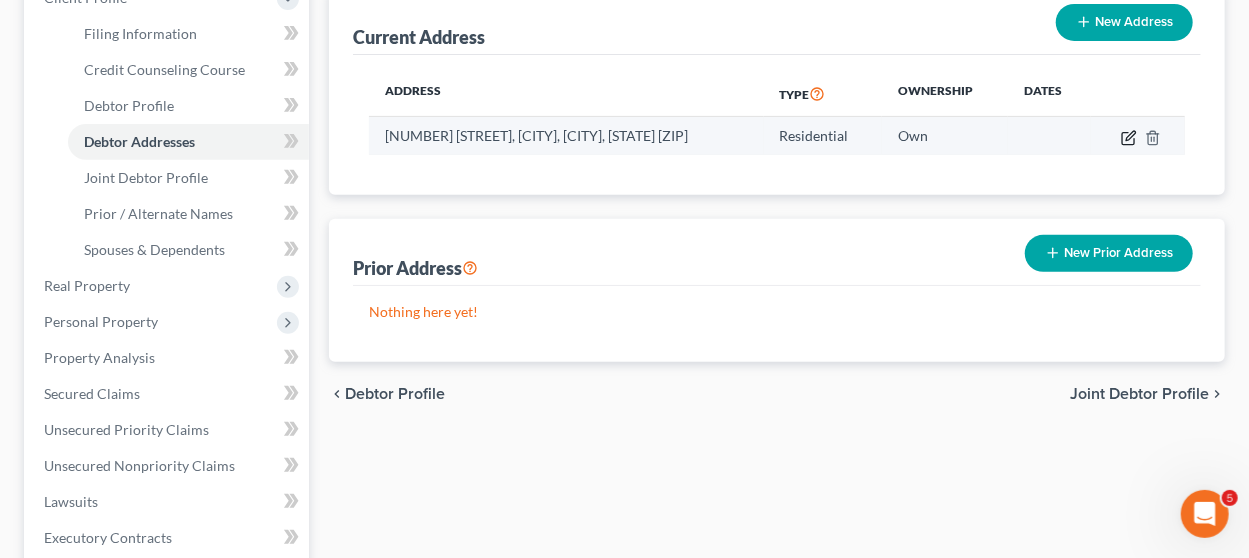click 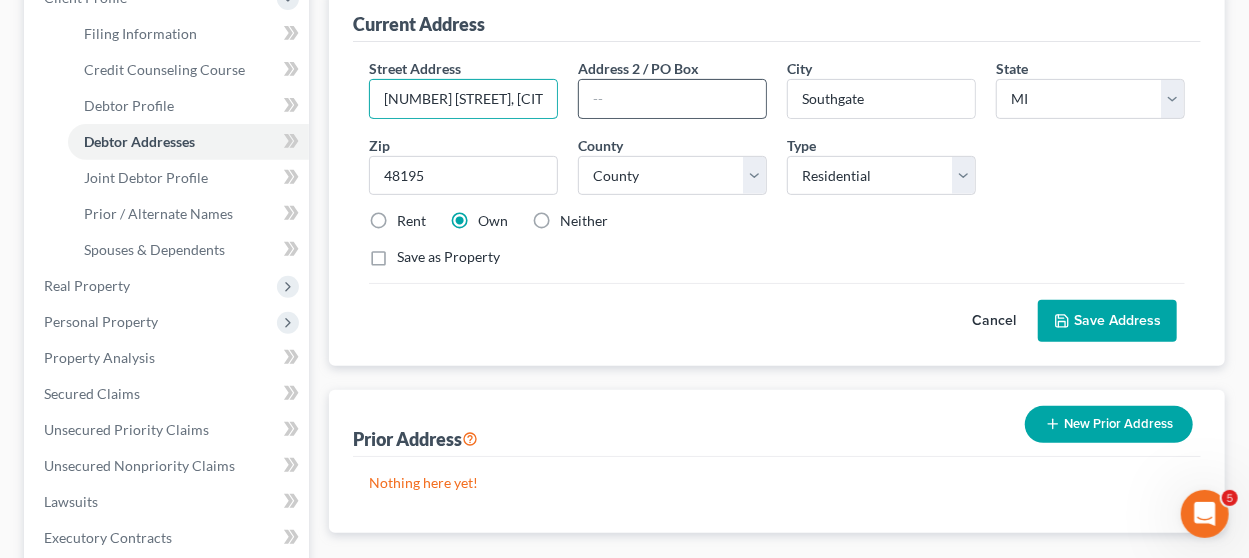 scroll, scrollTop: 0, scrollLeft: 17, axis: horizontal 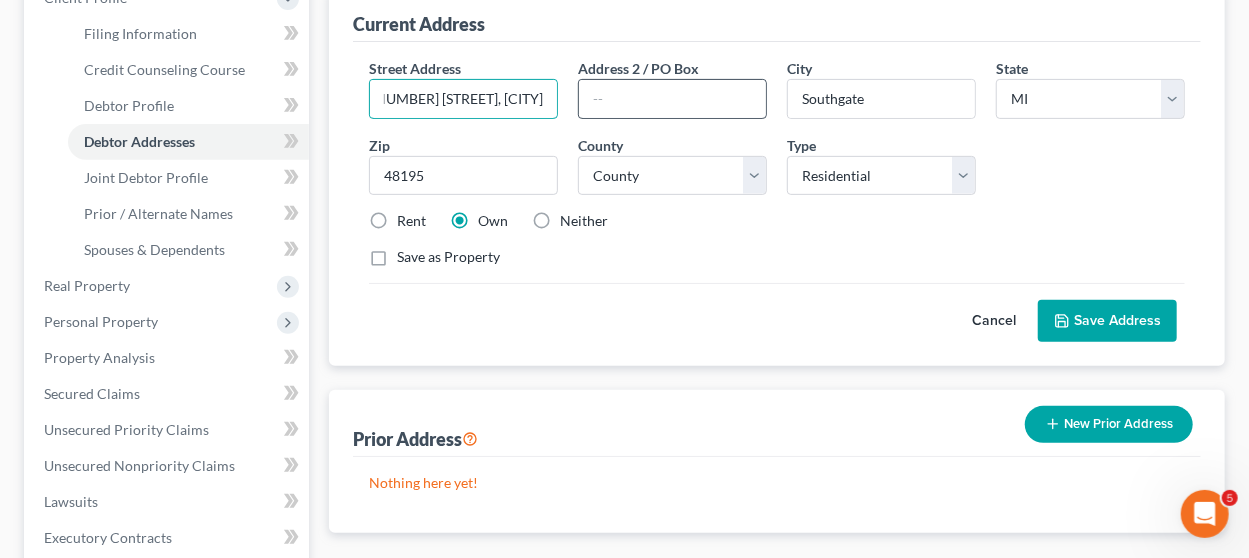drag, startPoint x: 500, startPoint y: 96, endPoint x: 591, endPoint y: 104, distance: 91.350975 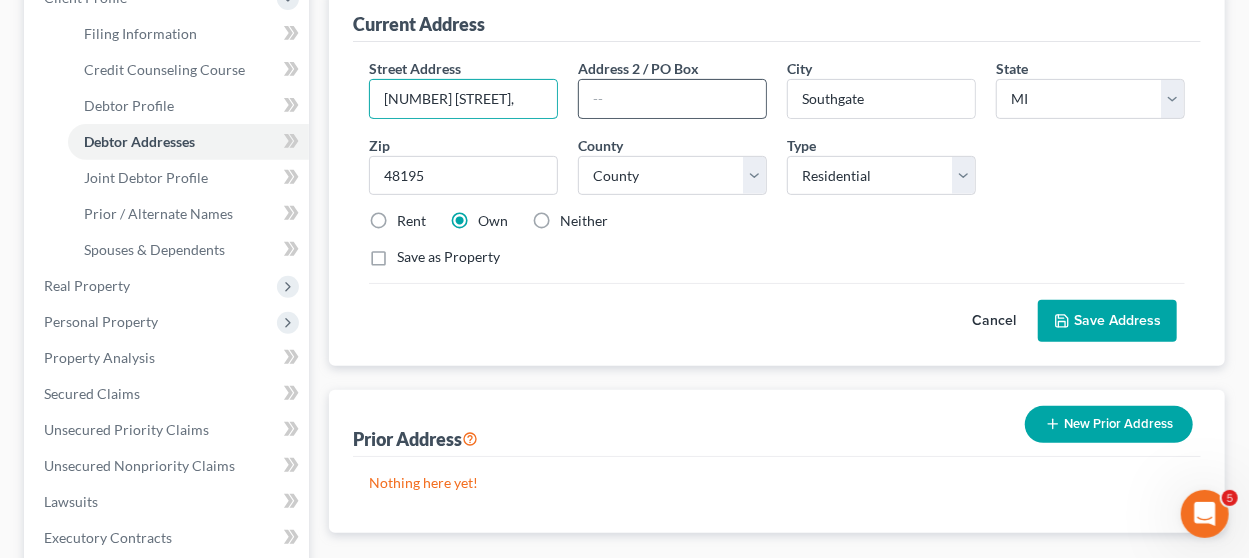 scroll, scrollTop: 0, scrollLeft: 0, axis: both 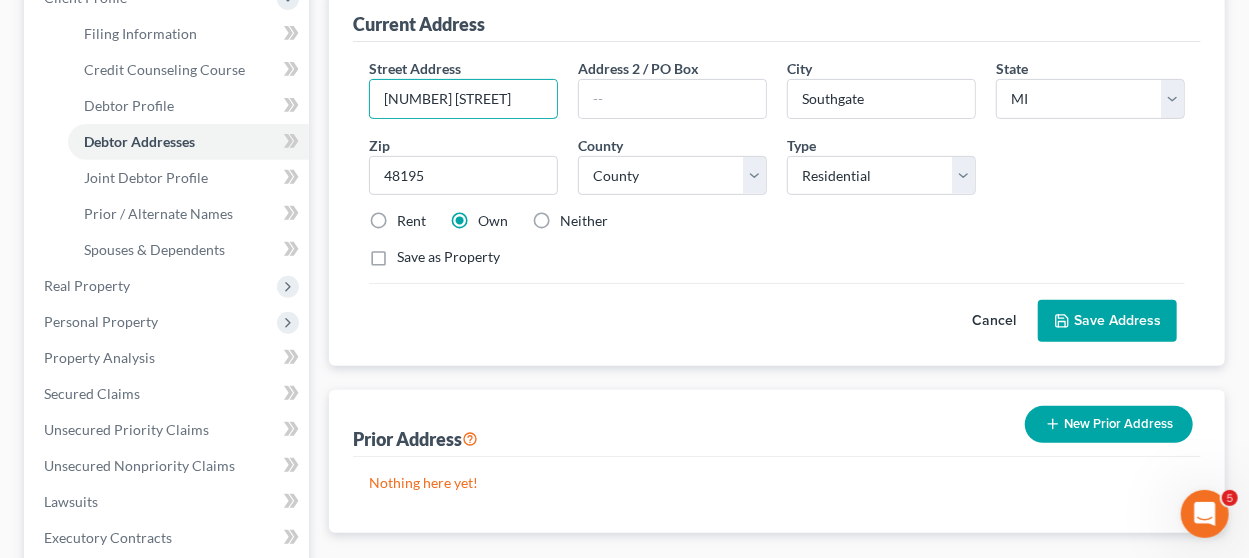 type on "[NUMBER] [STREET]" 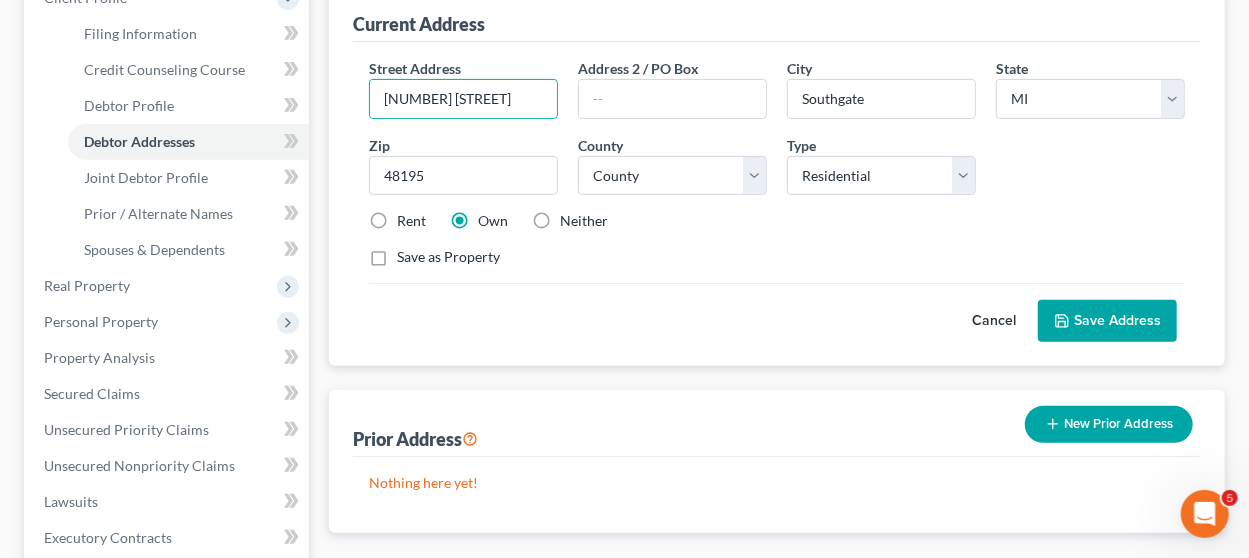 click on "Save Address" at bounding box center (1107, 321) 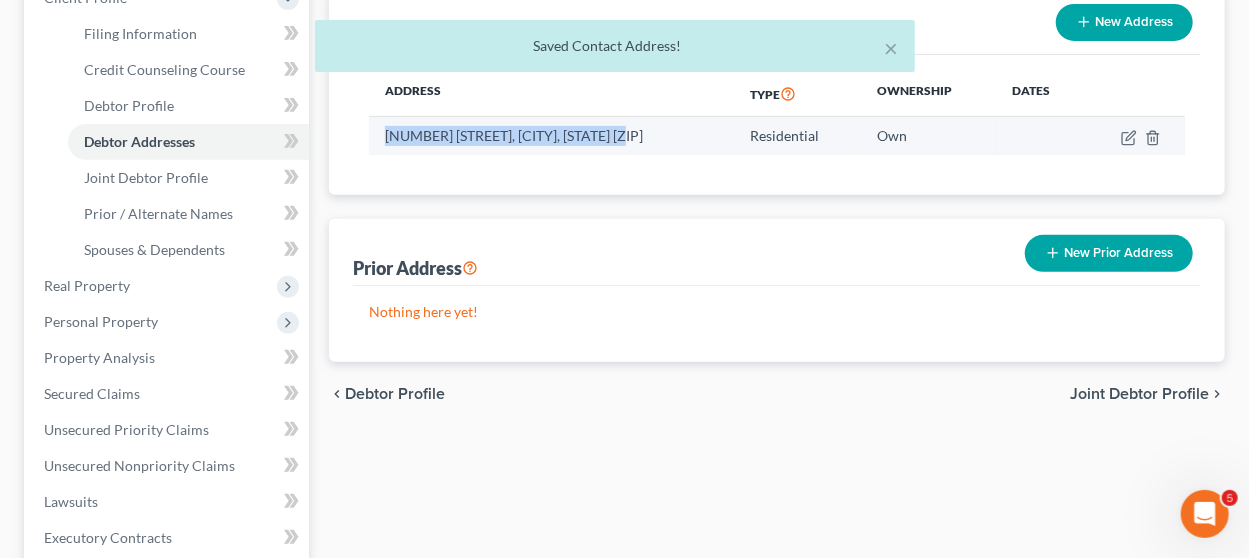 drag, startPoint x: 383, startPoint y: 132, endPoint x: 627, endPoint y: 131, distance: 244.00204 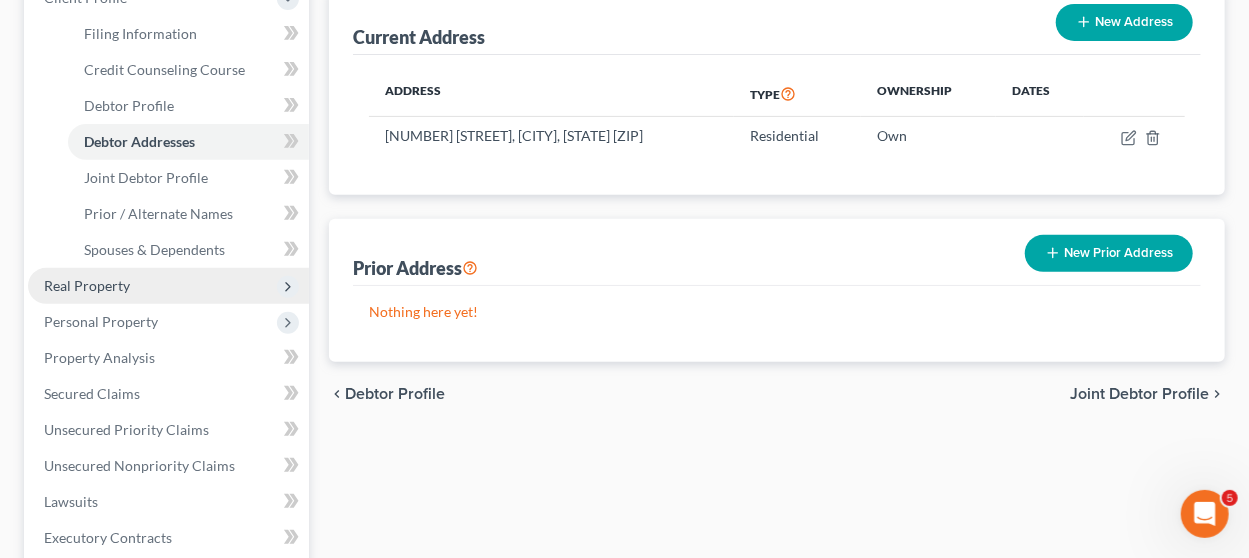 click on "Real Property" at bounding box center (168, 286) 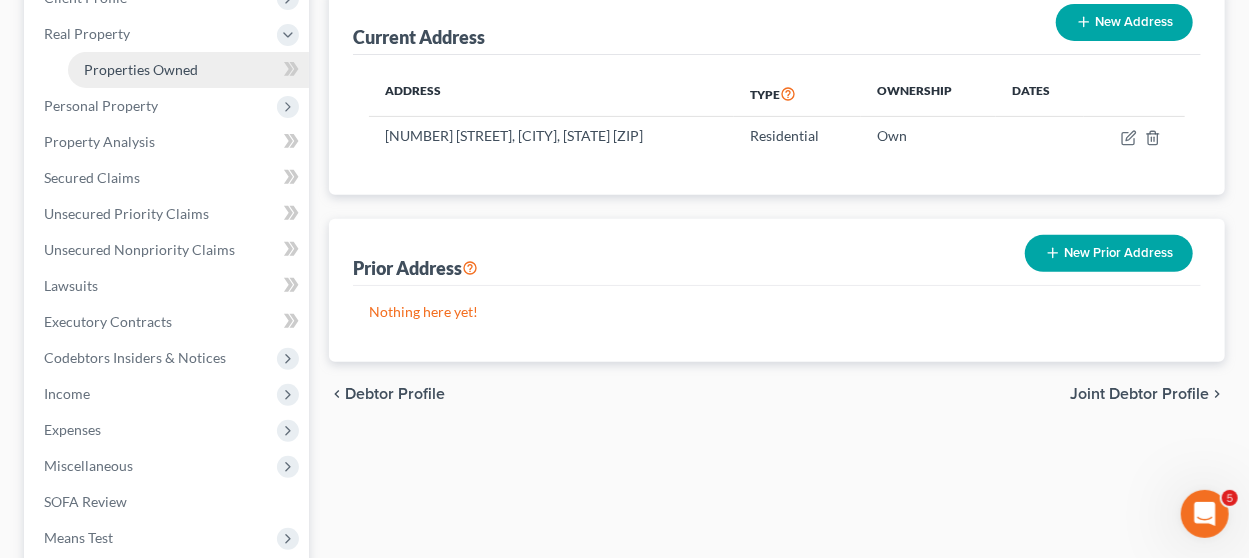click on "Properties Owned" at bounding box center [141, 69] 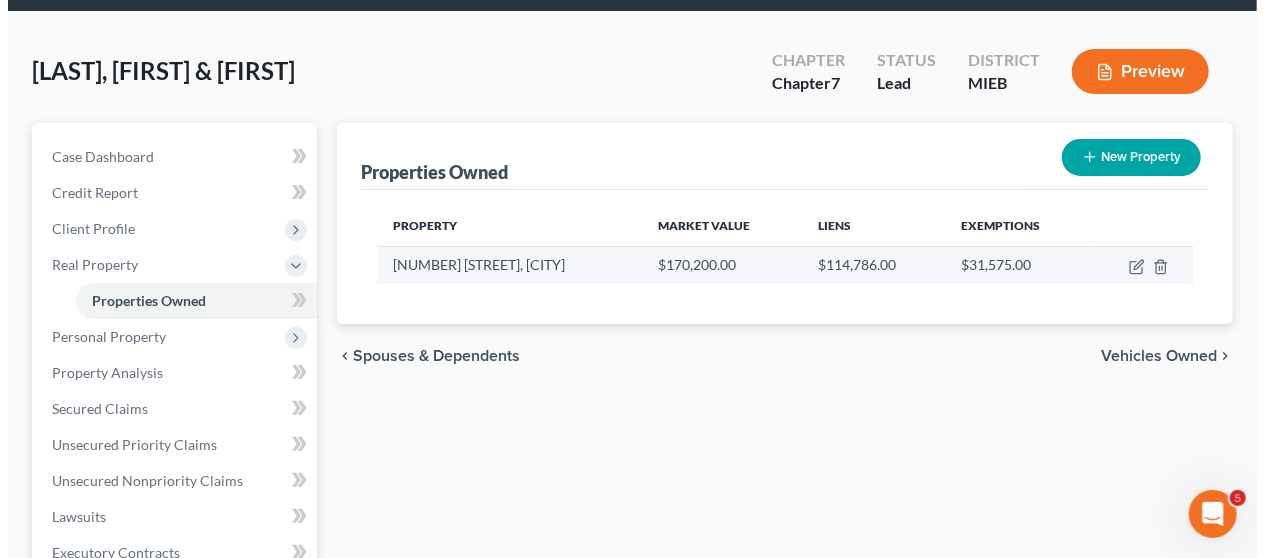 scroll, scrollTop: 100, scrollLeft: 0, axis: vertical 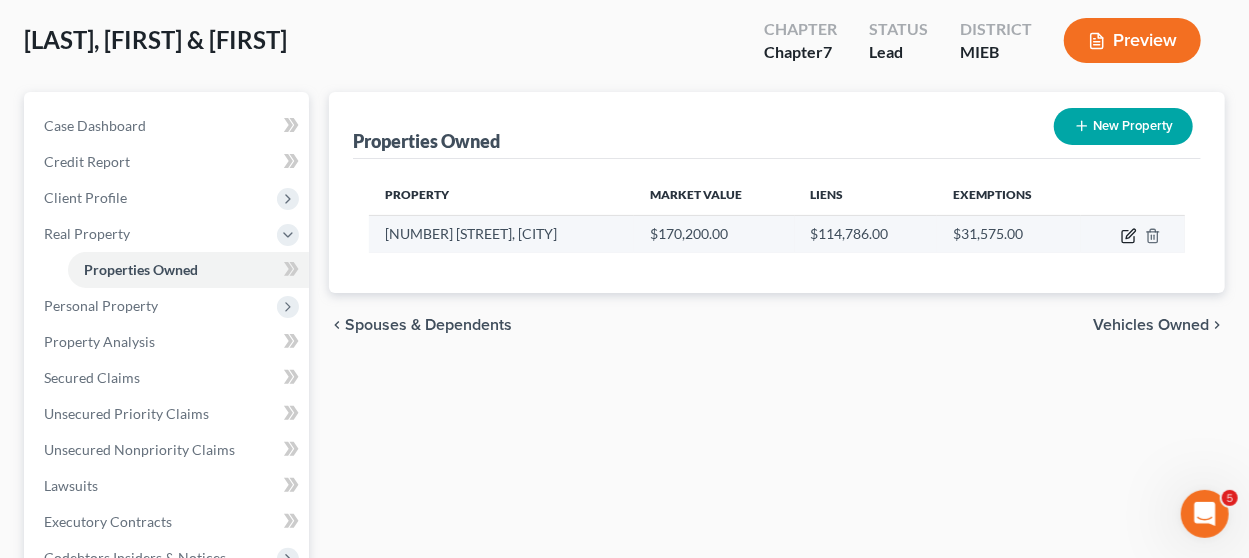 click 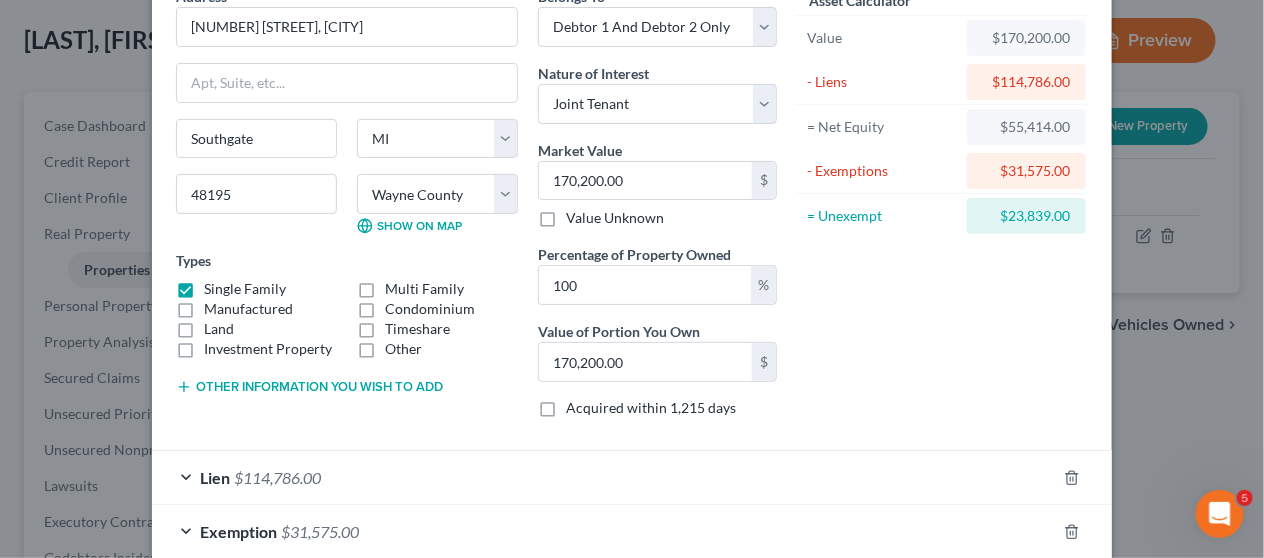 scroll, scrollTop: 211, scrollLeft: 0, axis: vertical 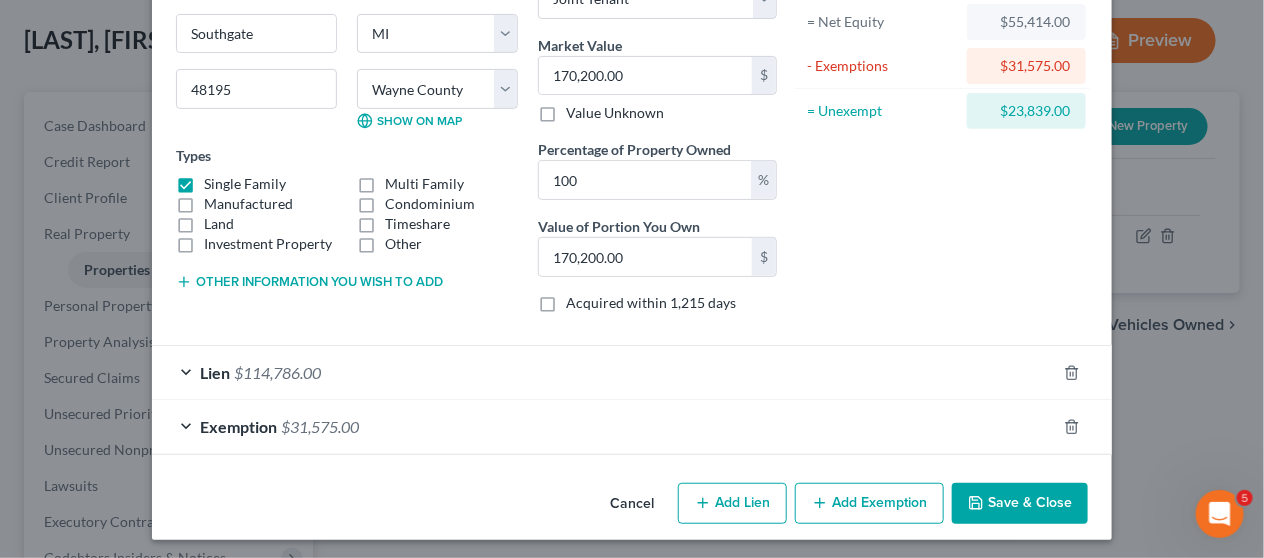 click on "Exemption $[AMOUNT]" at bounding box center [604, 426] 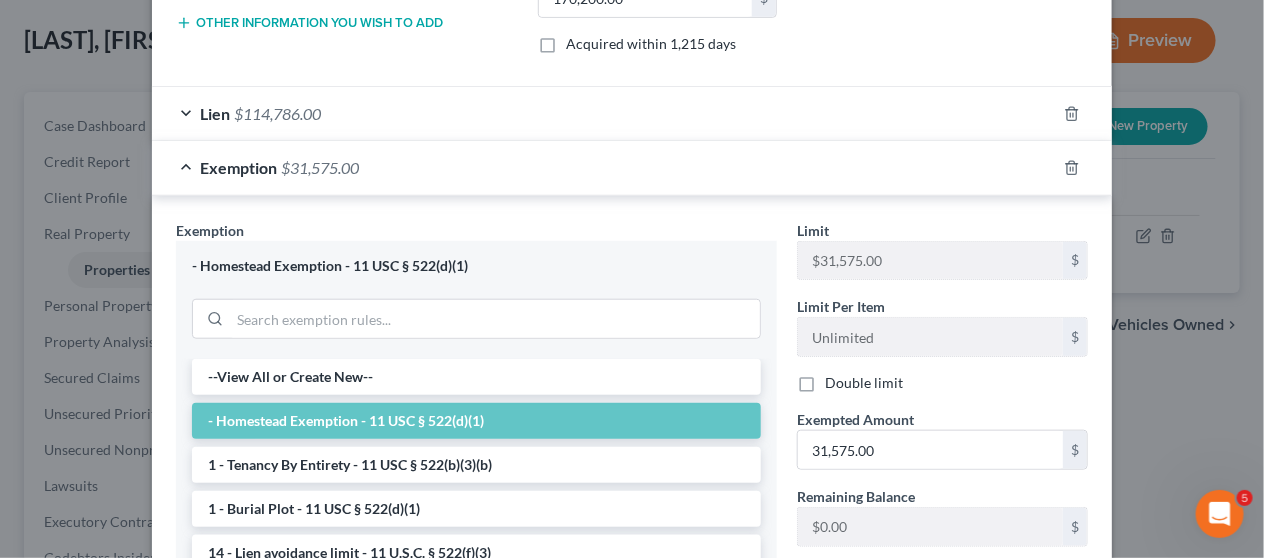 scroll, scrollTop: 511, scrollLeft: 0, axis: vertical 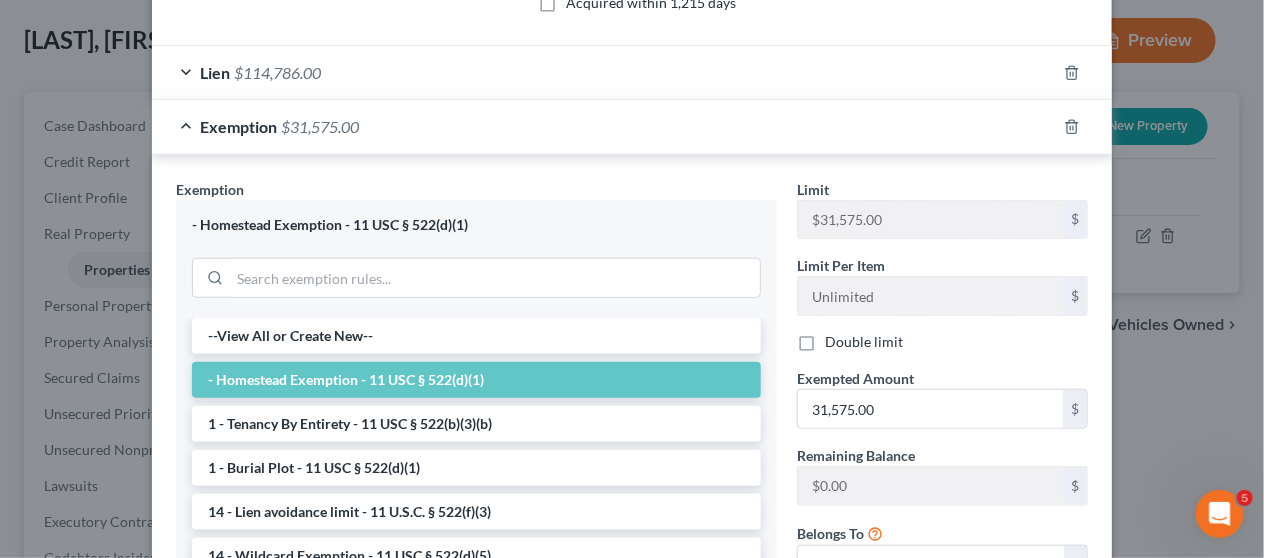 click on "Double limit" at bounding box center [864, 342] 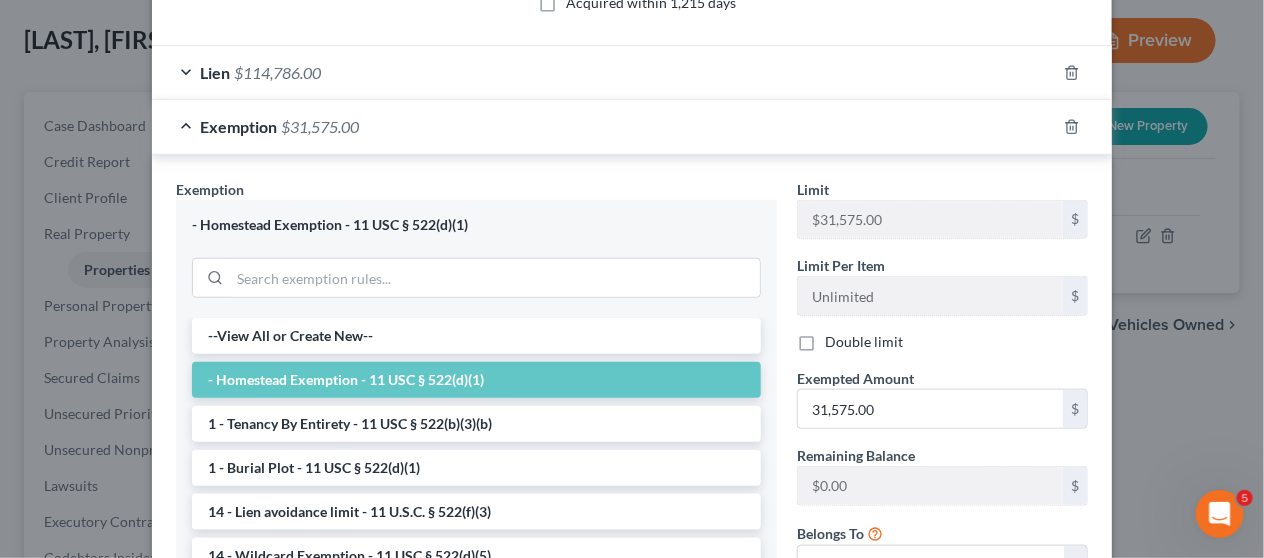 click on "Double limit" at bounding box center (839, 338) 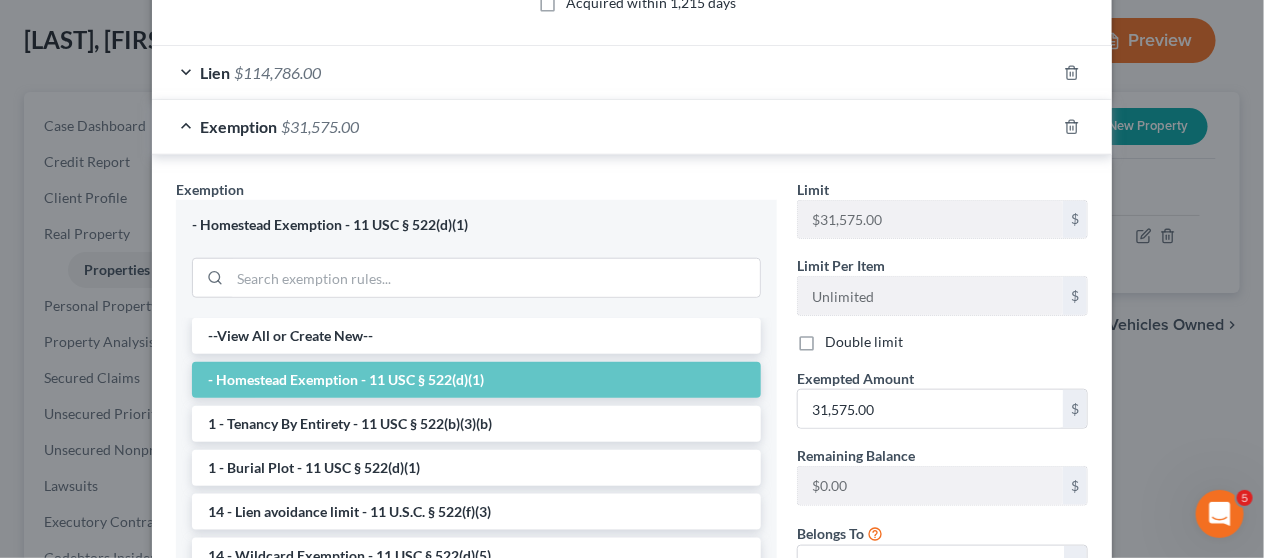 checkbox on "true" 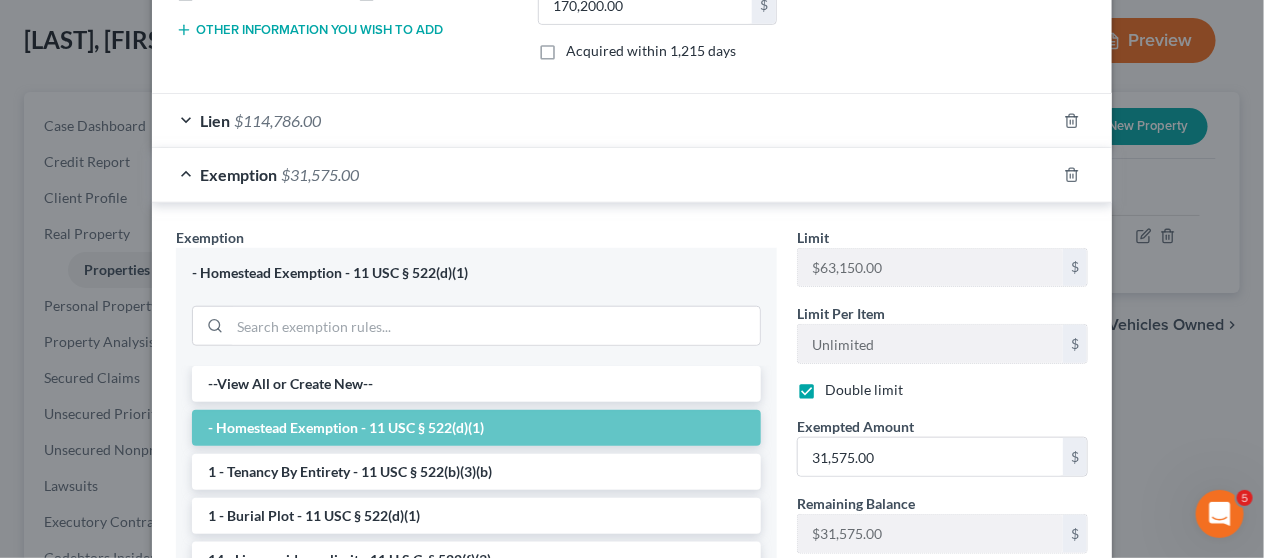 scroll, scrollTop: 611, scrollLeft: 0, axis: vertical 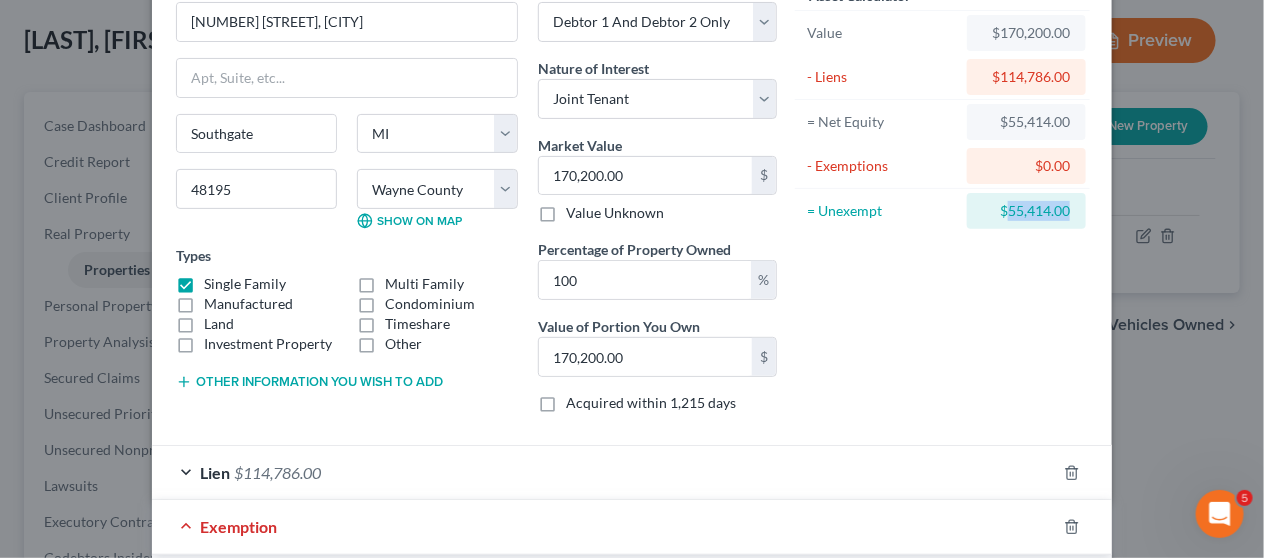 drag, startPoint x: 1070, startPoint y: 208, endPoint x: 996, endPoint y: 211, distance: 74.06078 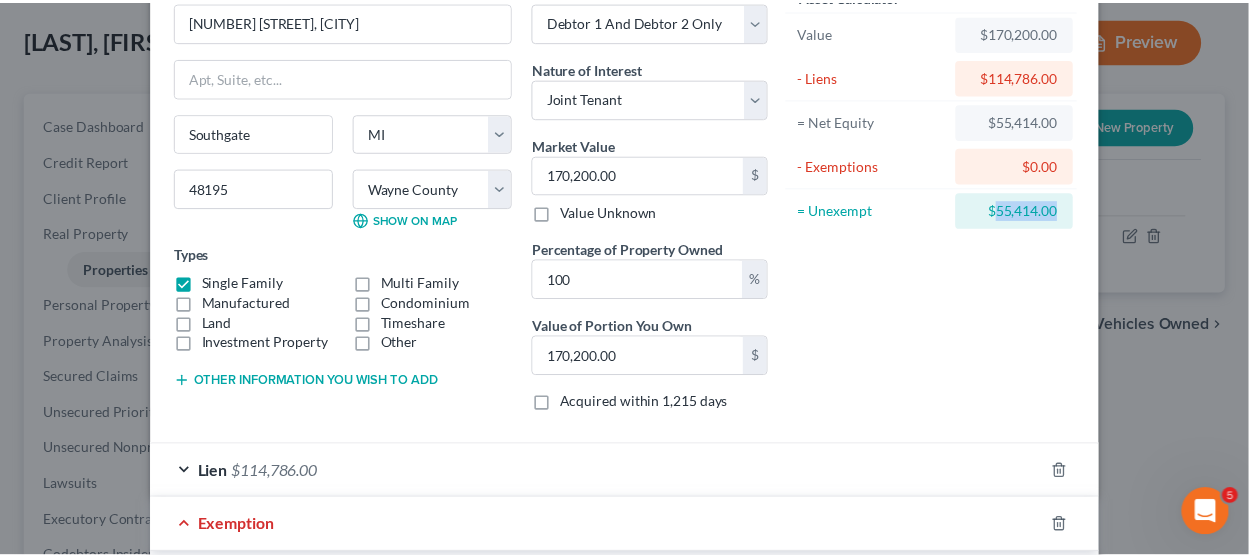 scroll, scrollTop: 727, scrollLeft: 0, axis: vertical 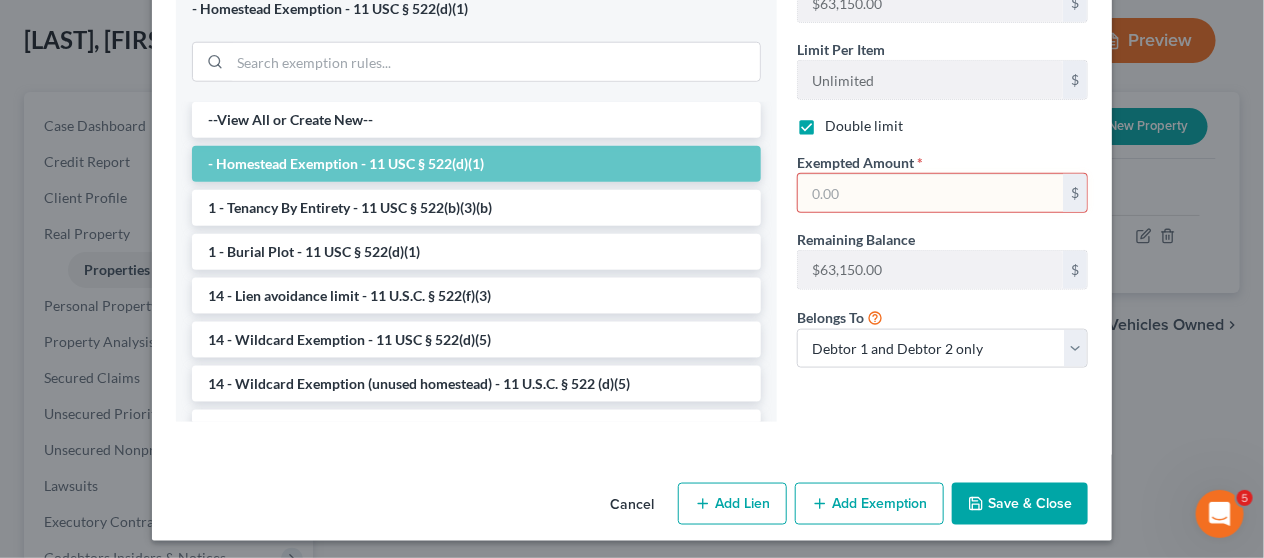 click at bounding box center (930, 193) 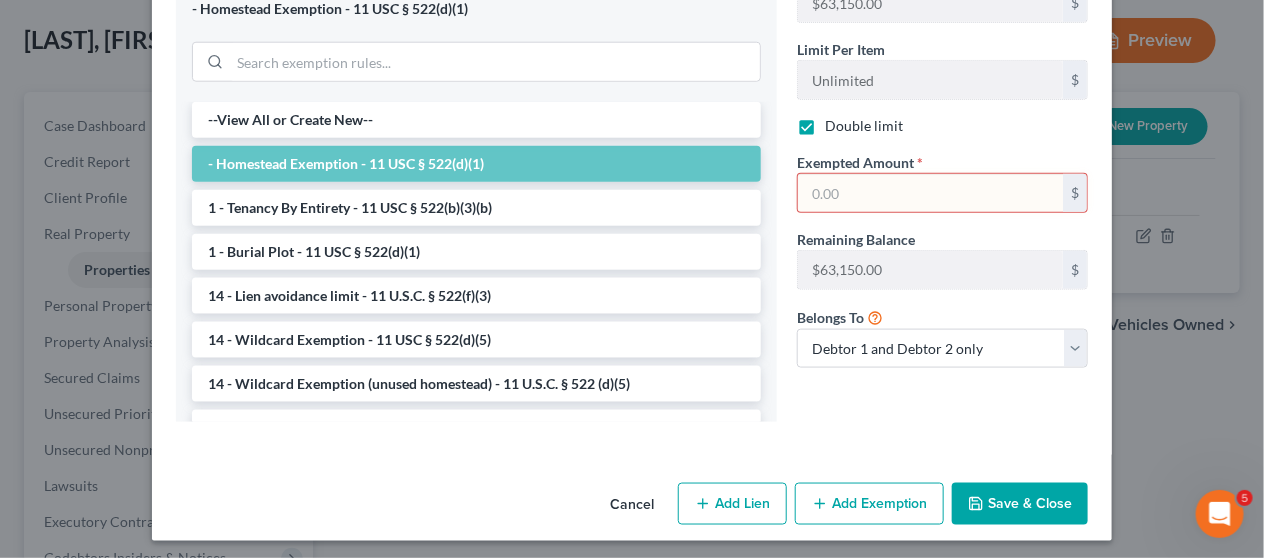 paste on "55,414.00" 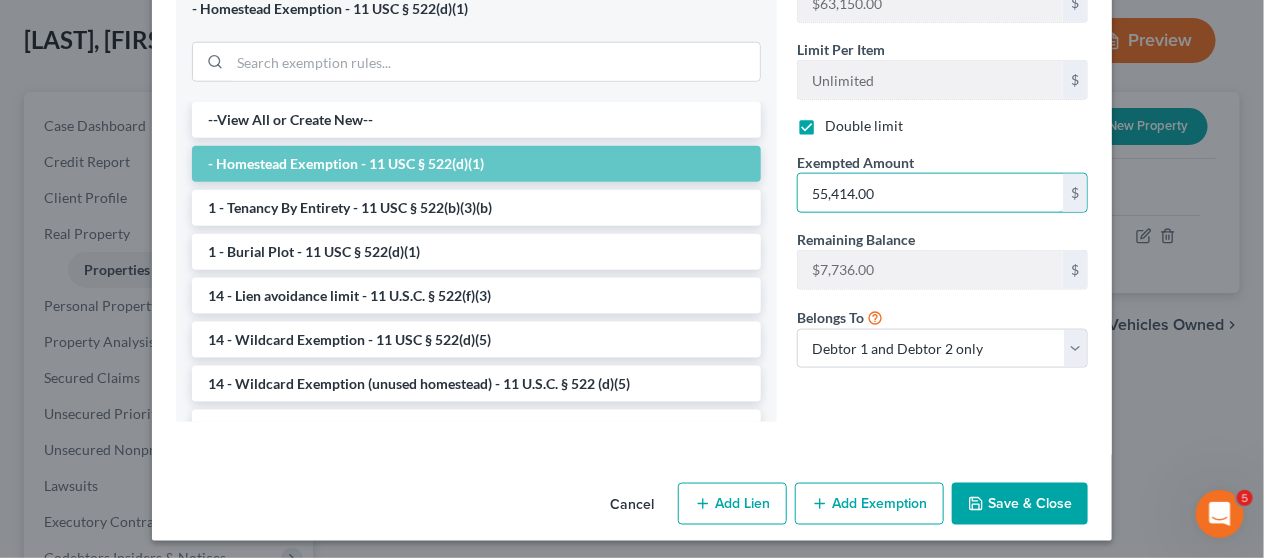 type on "55,414.00" 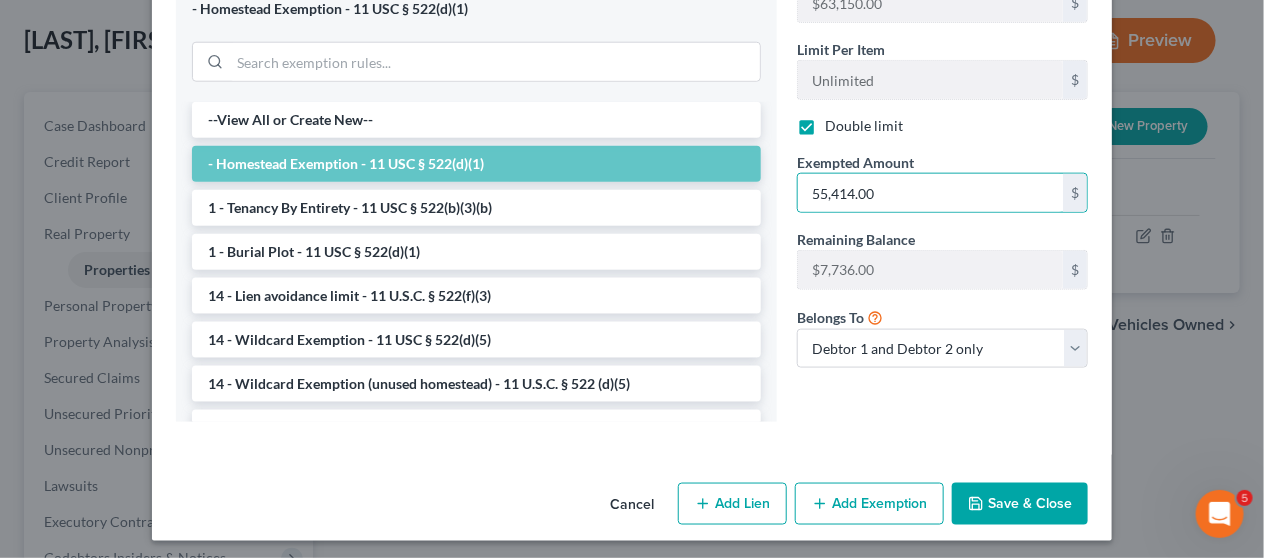 click on "Save & Close" at bounding box center [1020, 504] 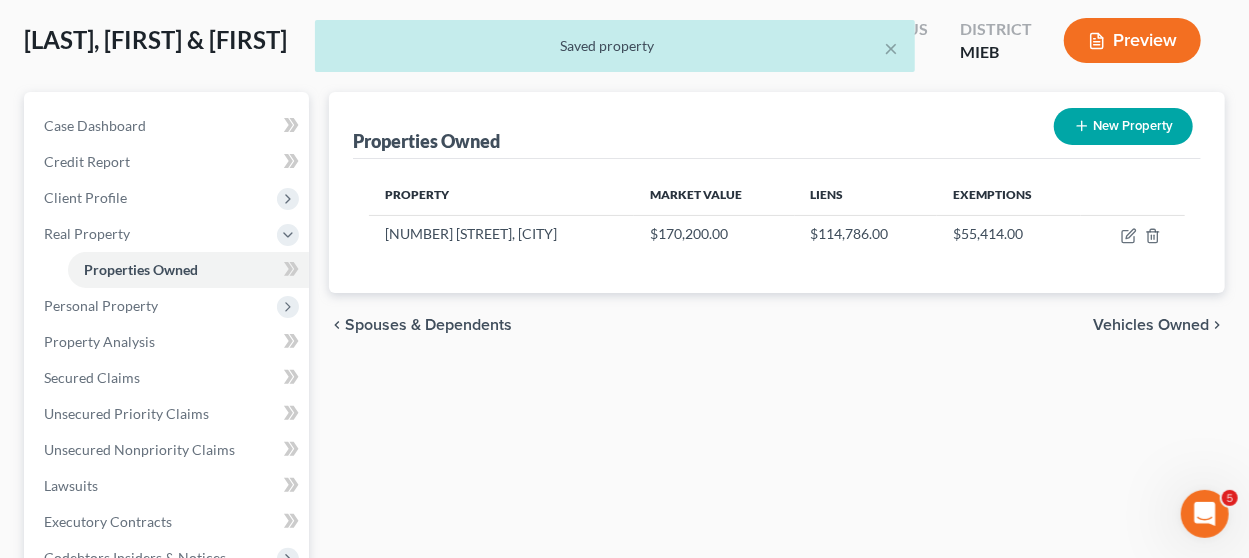 scroll, scrollTop: 200, scrollLeft: 0, axis: vertical 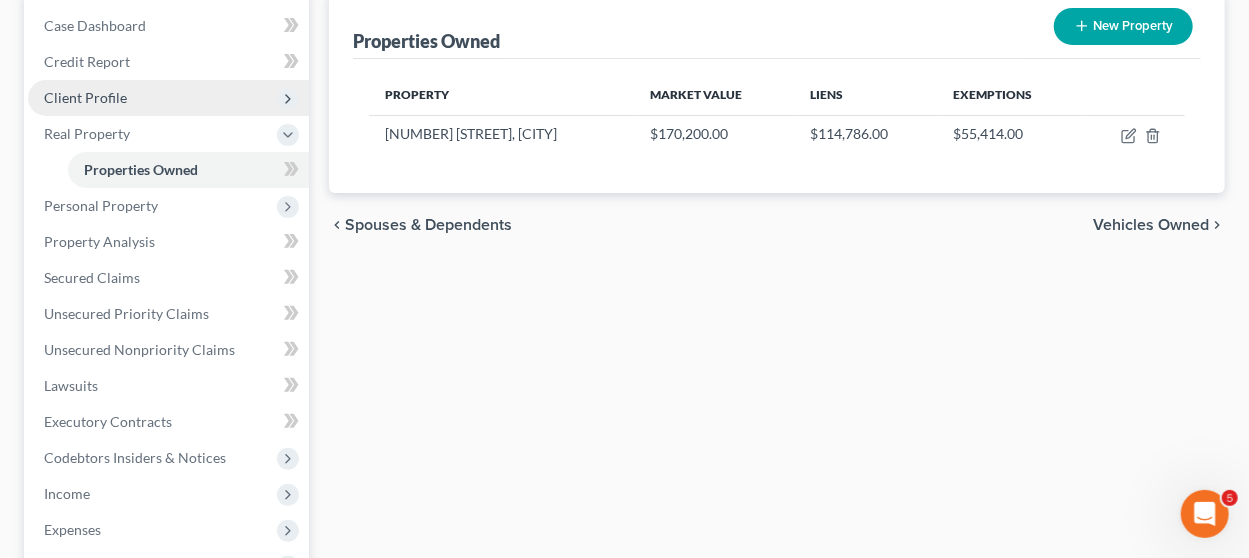 click on "Client Profile" at bounding box center [168, 98] 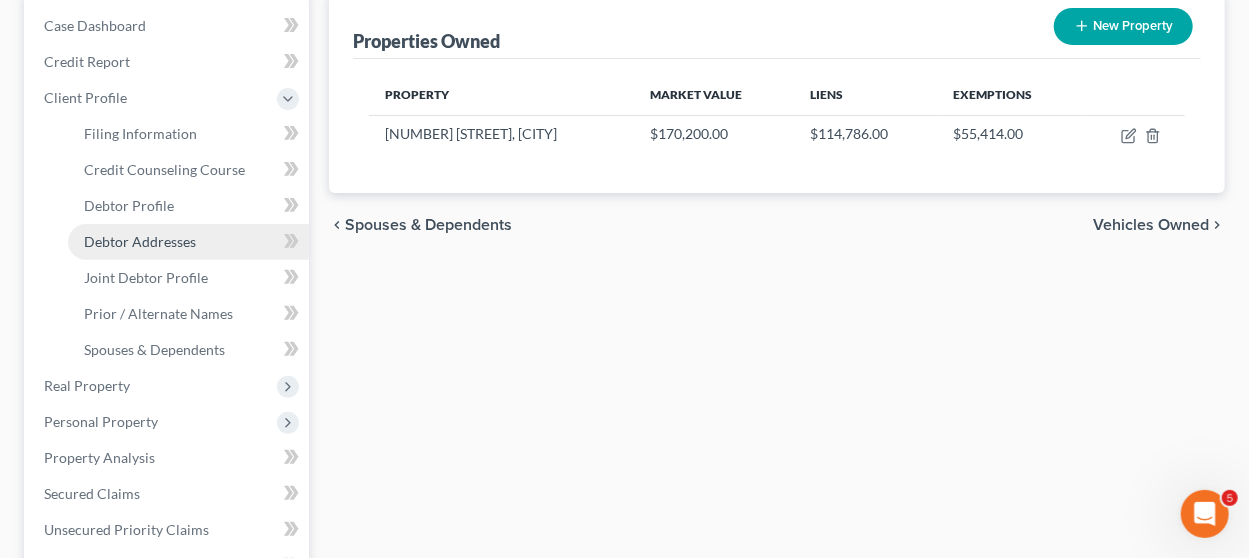 click on "Debtor Addresses" at bounding box center [140, 241] 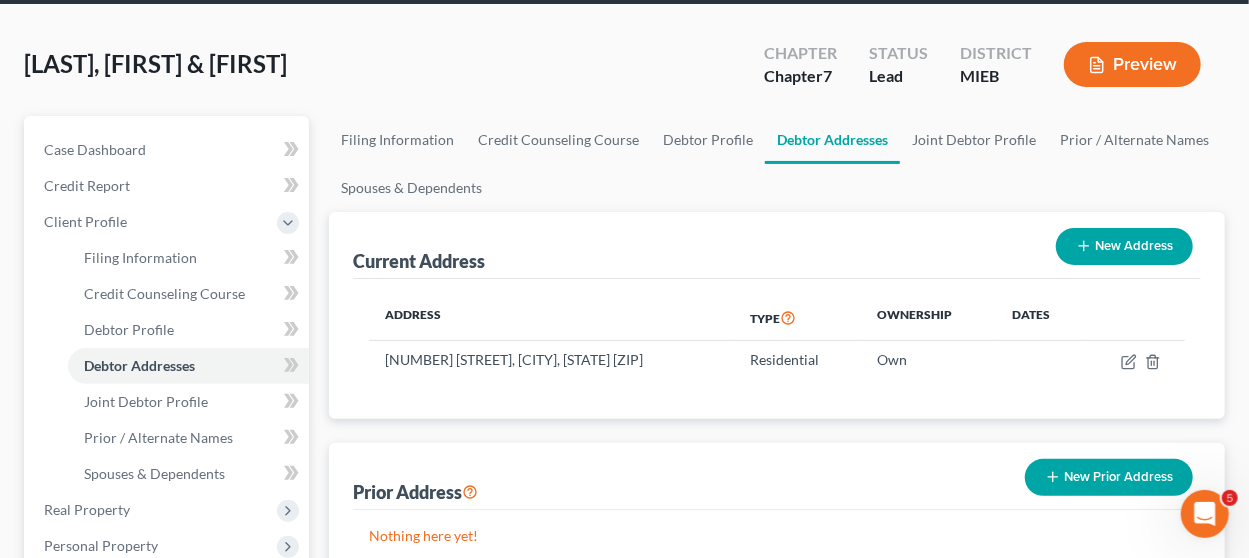 scroll, scrollTop: 0, scrollLeft: 0, axis: both 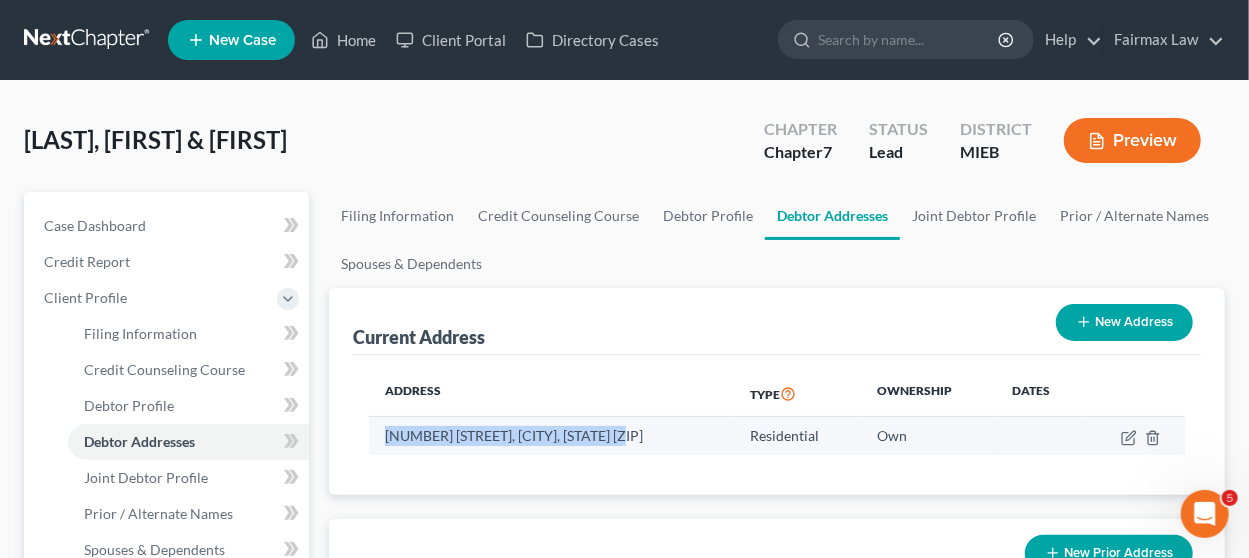 drag, startPoint x: 384, startPoint y: 430, endPoint x: 630, endPoint y: 435, distance: 246.05081 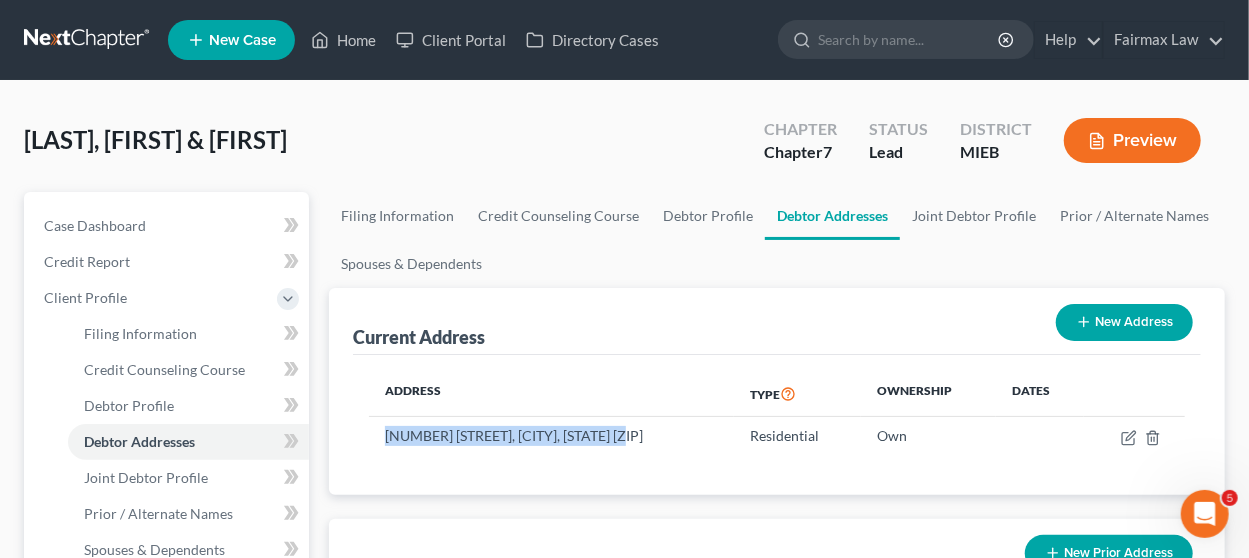 copy on "[NUMBER] [STREET], [CITY], [STATE] [ZIP]" 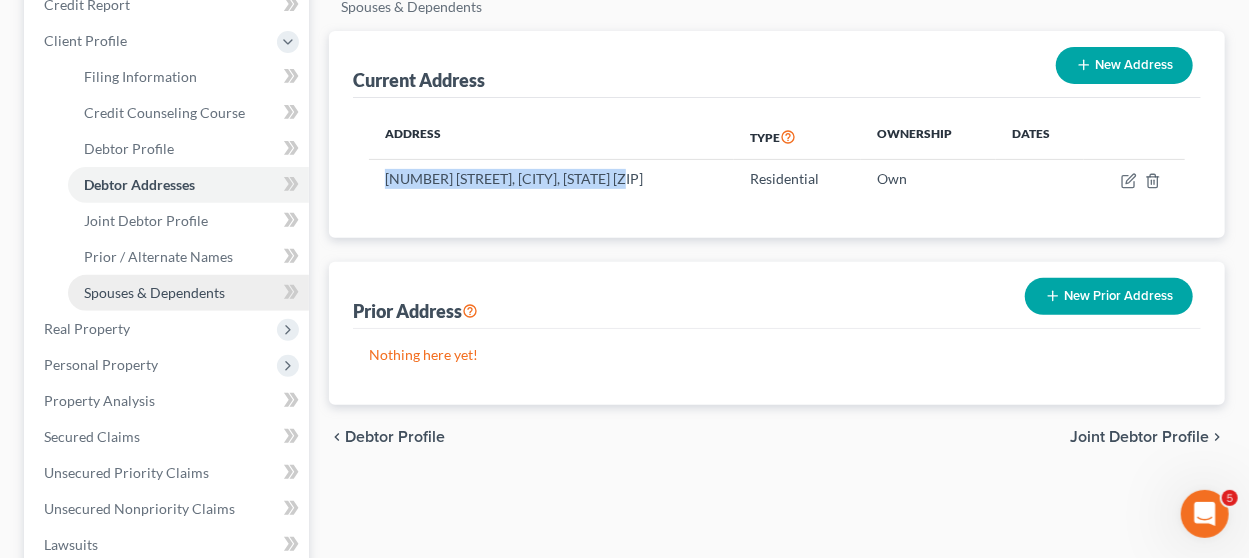 scroll, scrollTop: 300, scrollLeft: 0, axis: vertical 